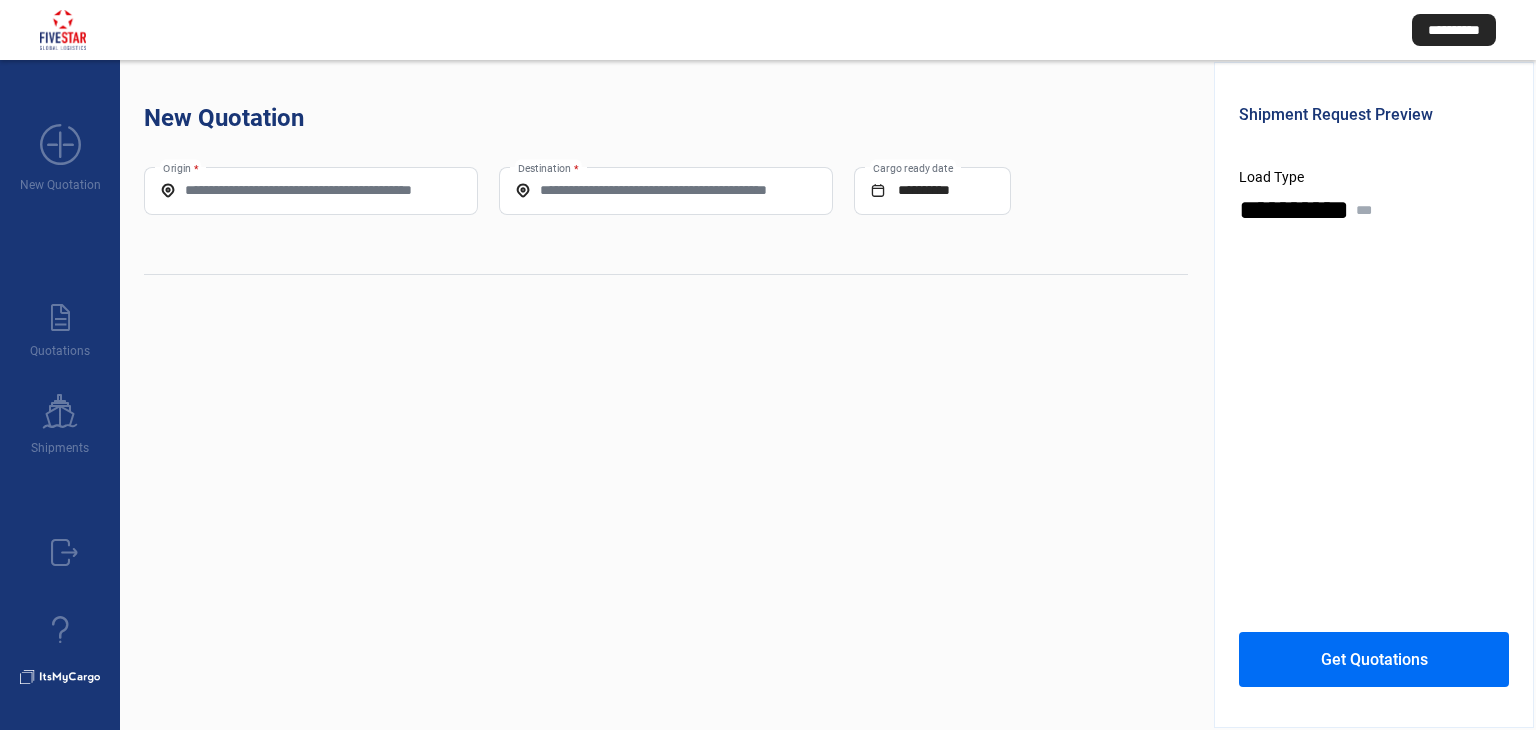 scroll, scrollTop: 0, scrollLeft: 0, axis: both 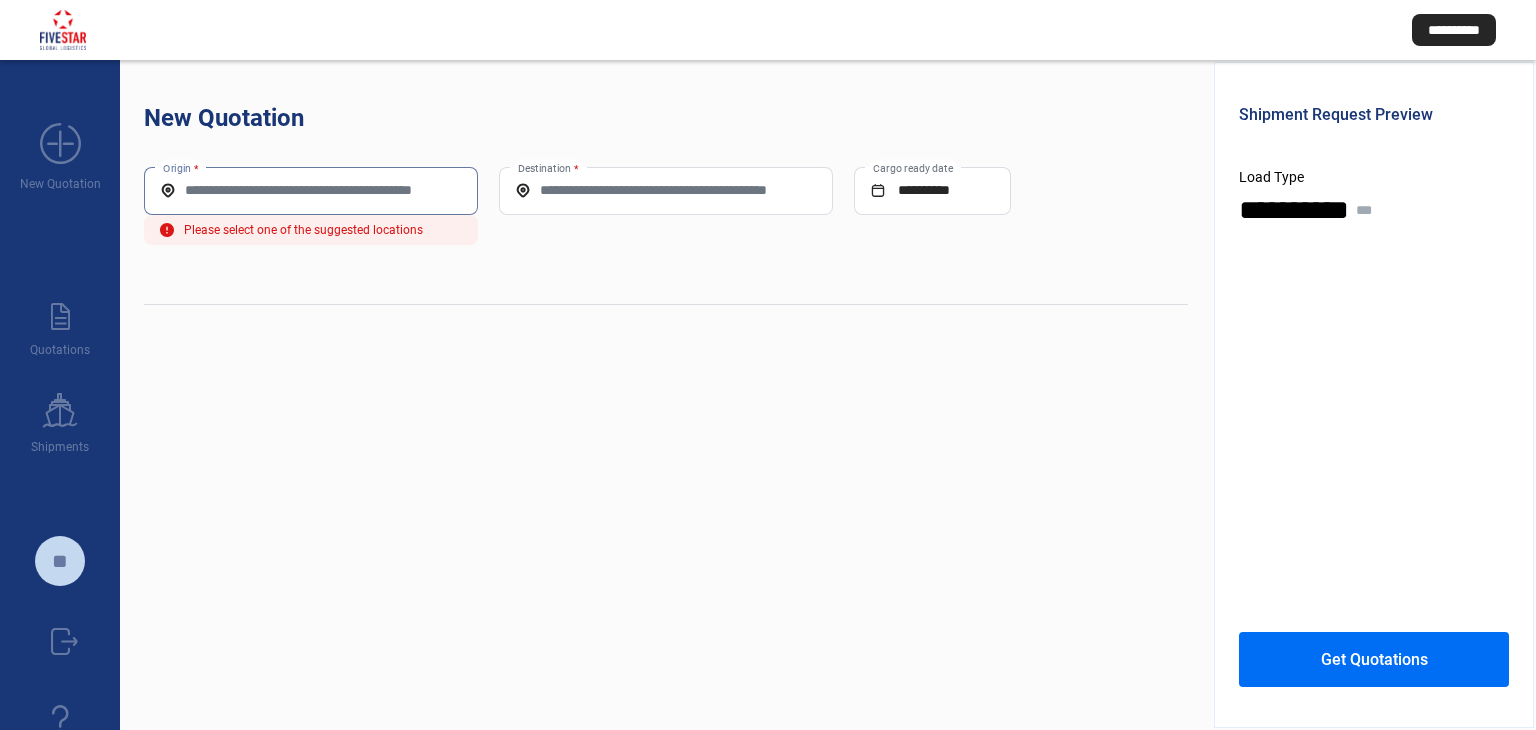 paste on "**********" 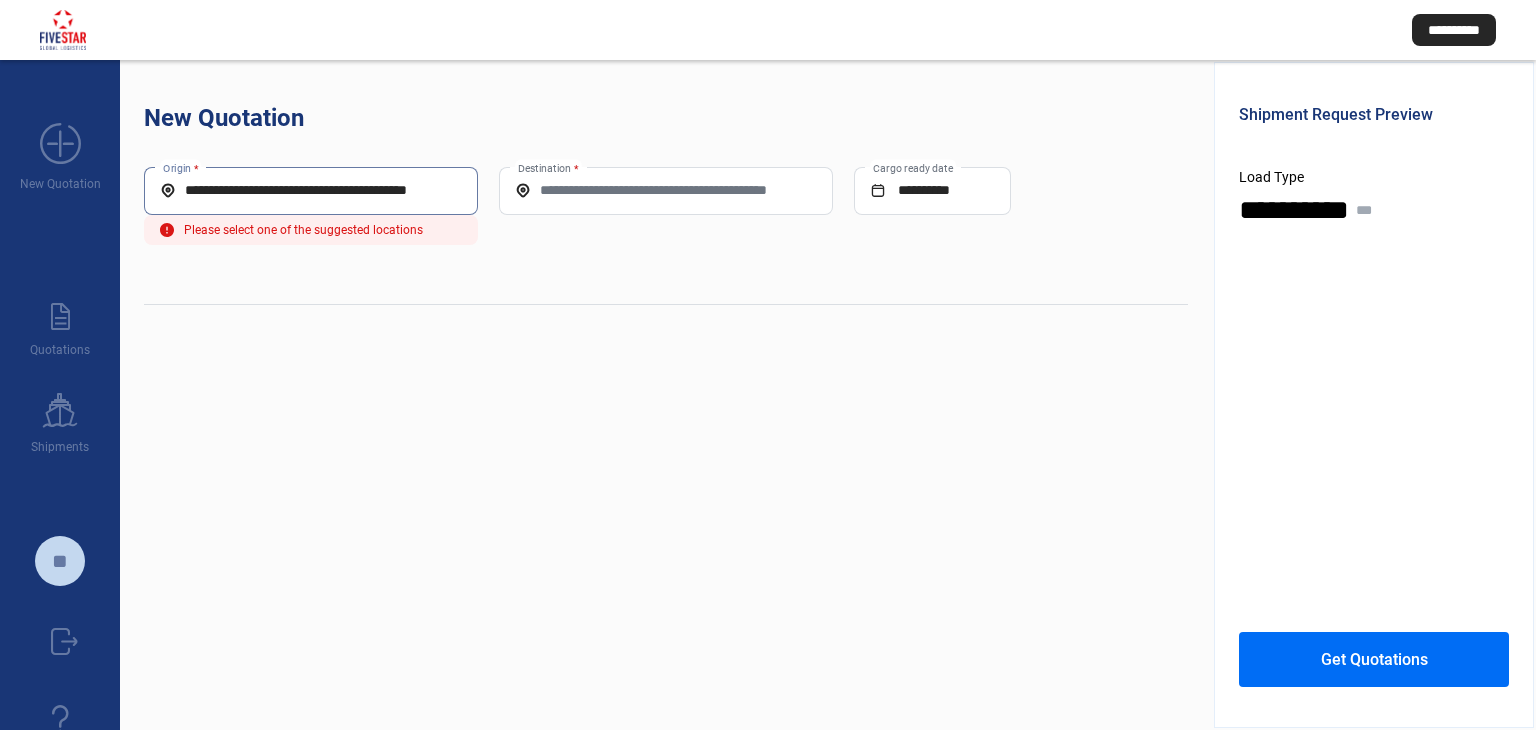 scroll, scrollTop: 0, scrollLeft: 15, axis: horizontal 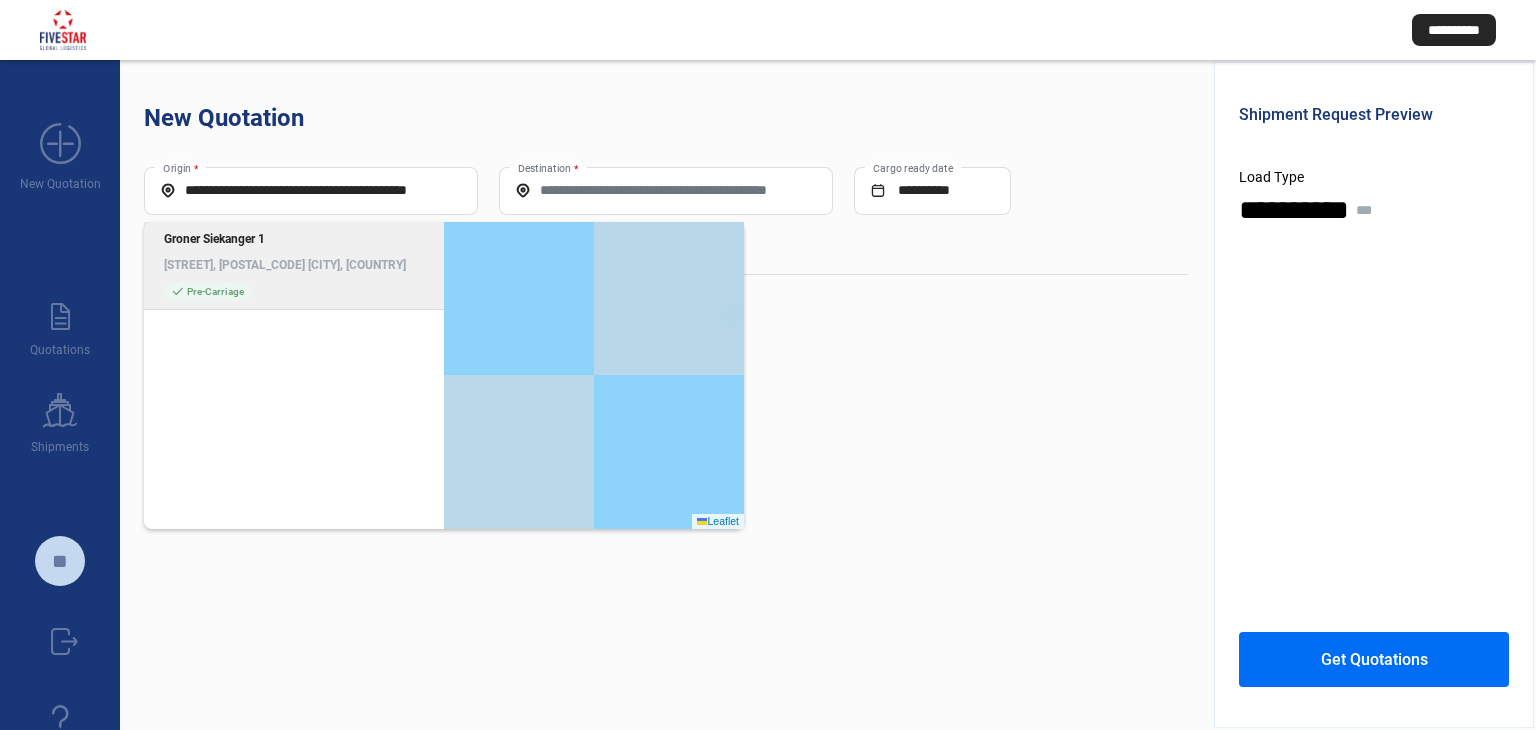 click on "check_mark  Pre-Carriage" 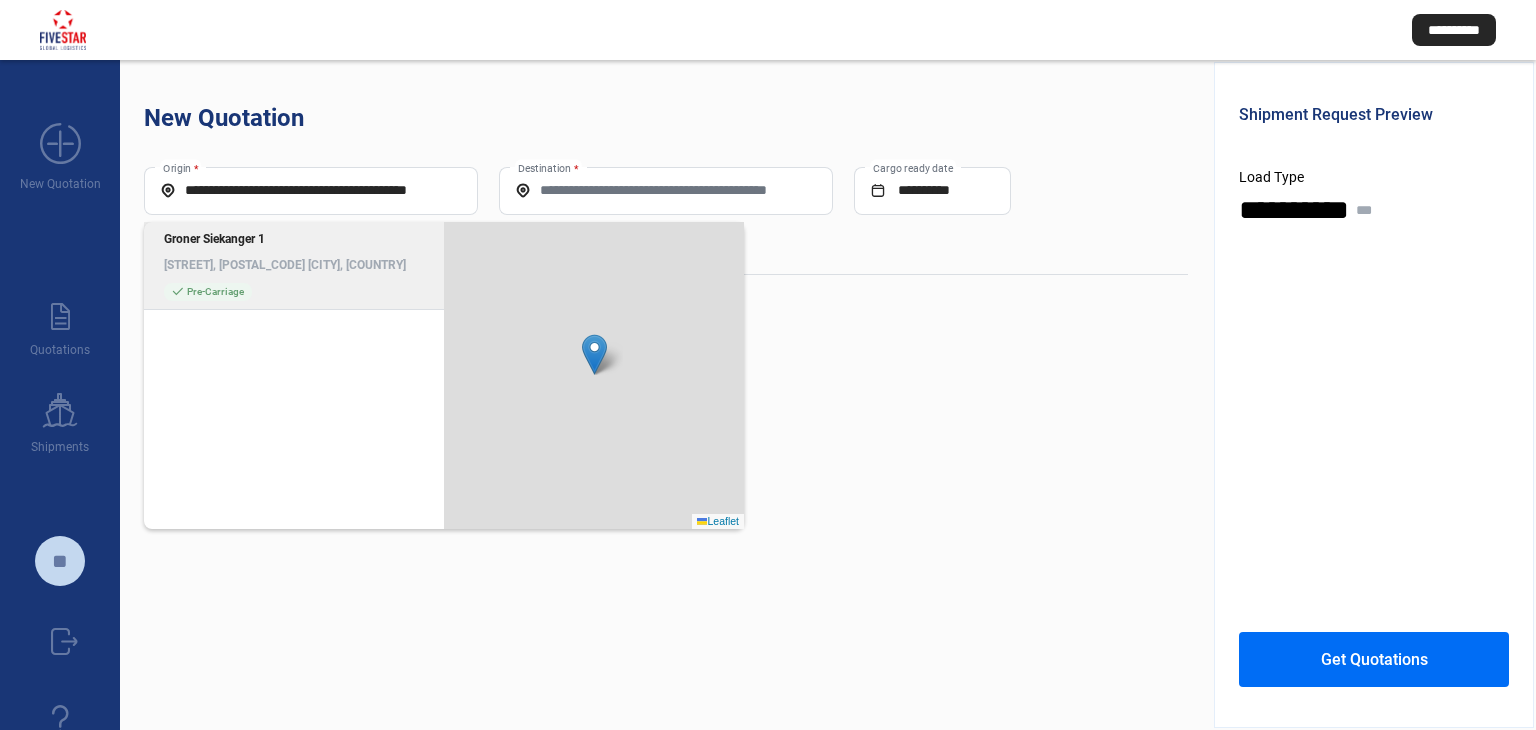 type on "**********" 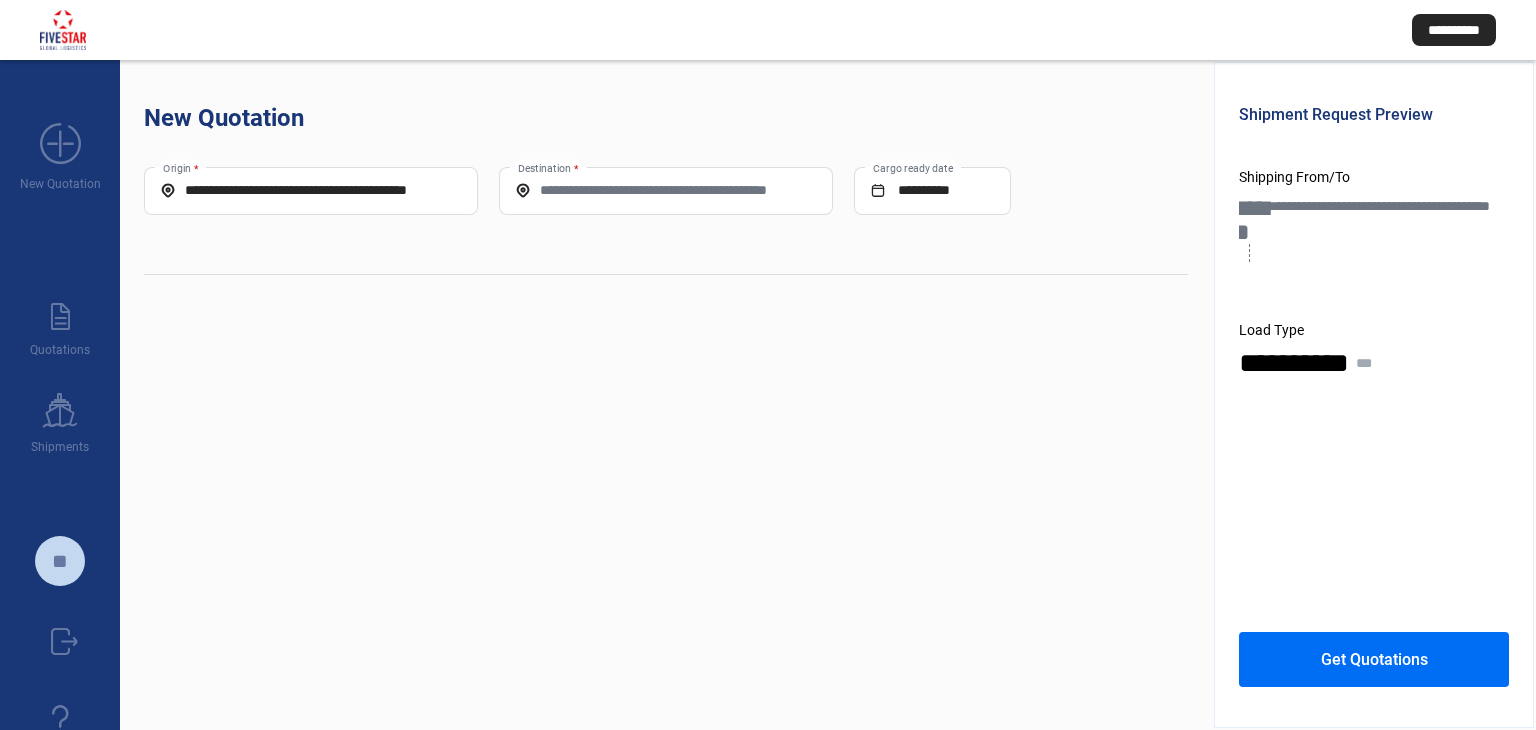 click on "Destination *" at bounding box center [666, 190] 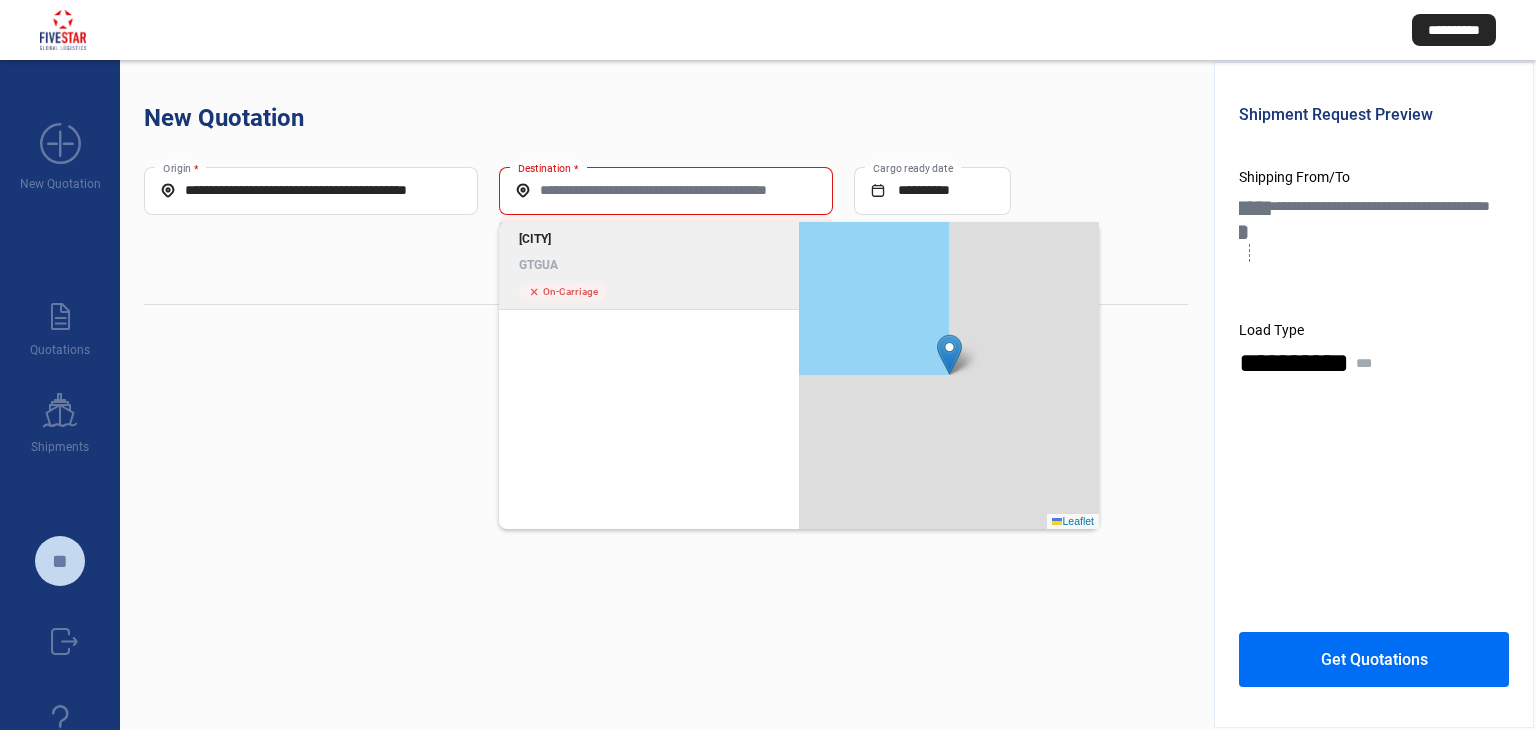 click on "[CITY] [CITY_CODE]" 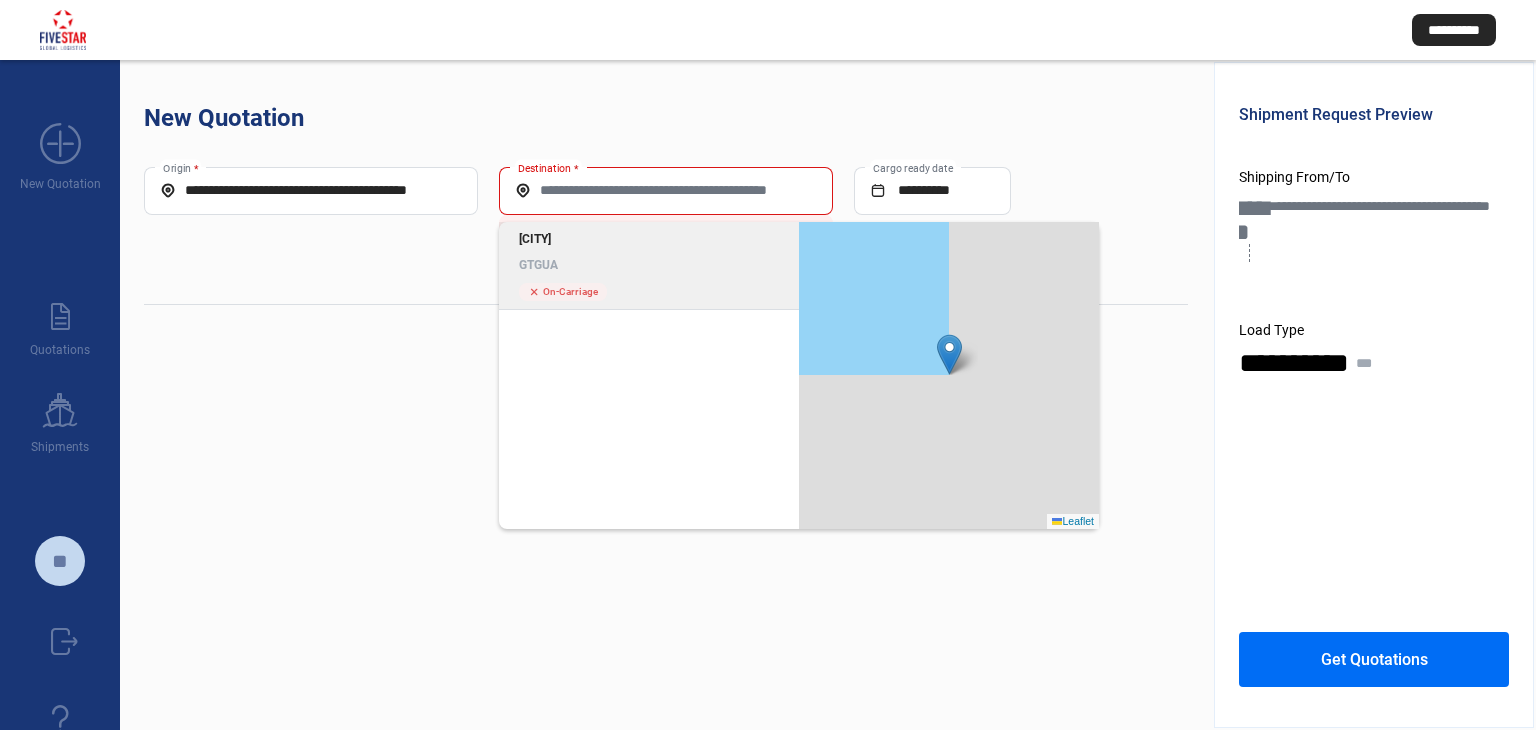 type on "*****" 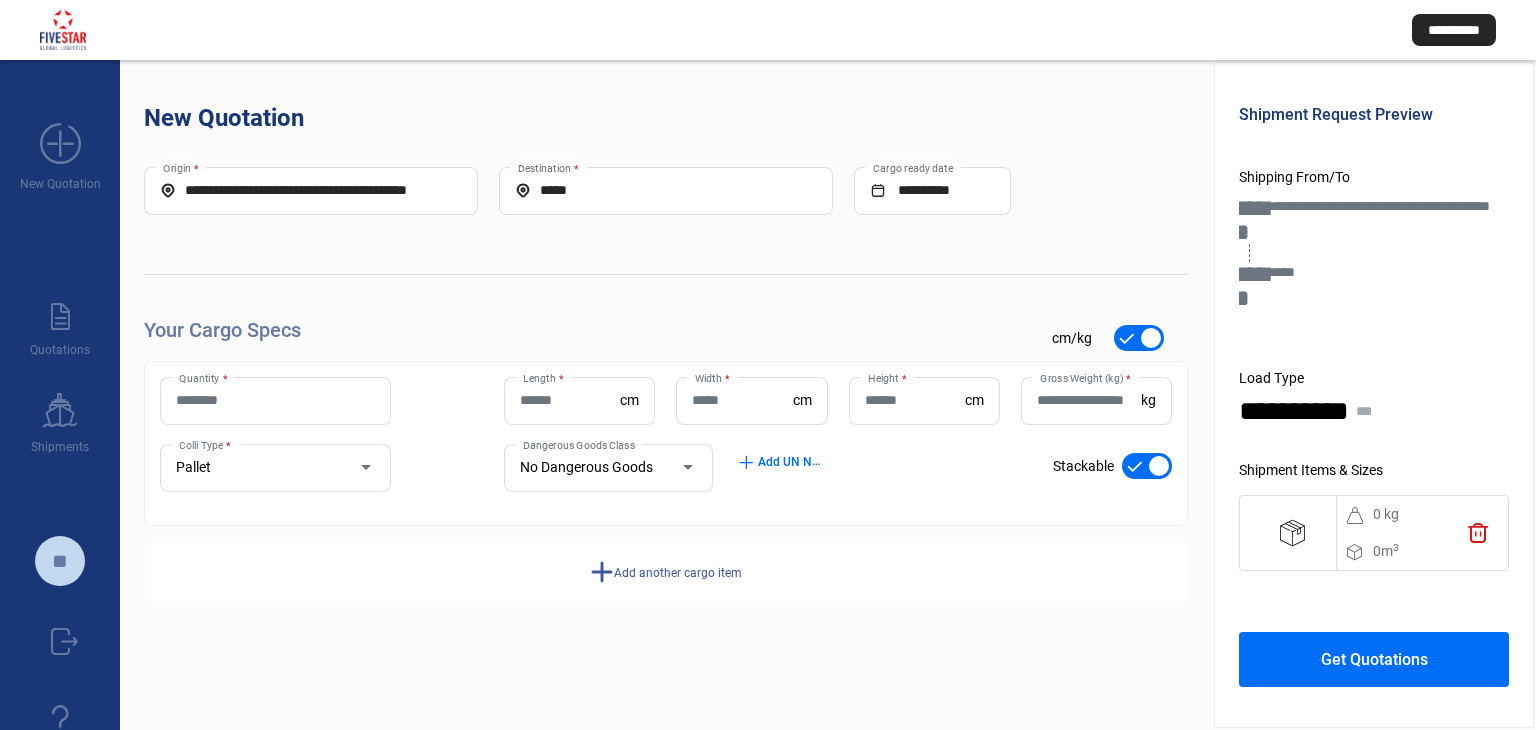 click on "Quantity *" 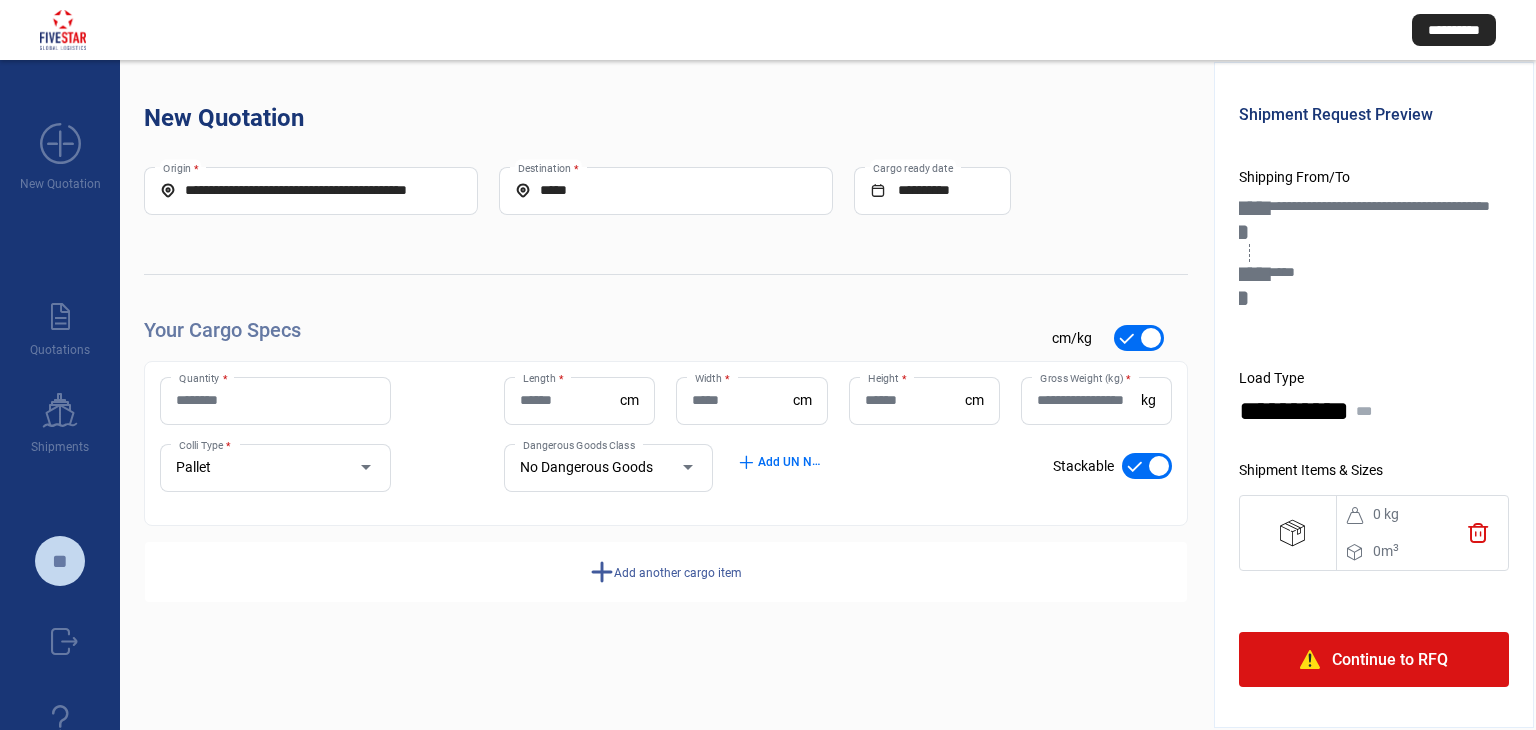 click on "Quantity *" at bounding box center [275, 400] 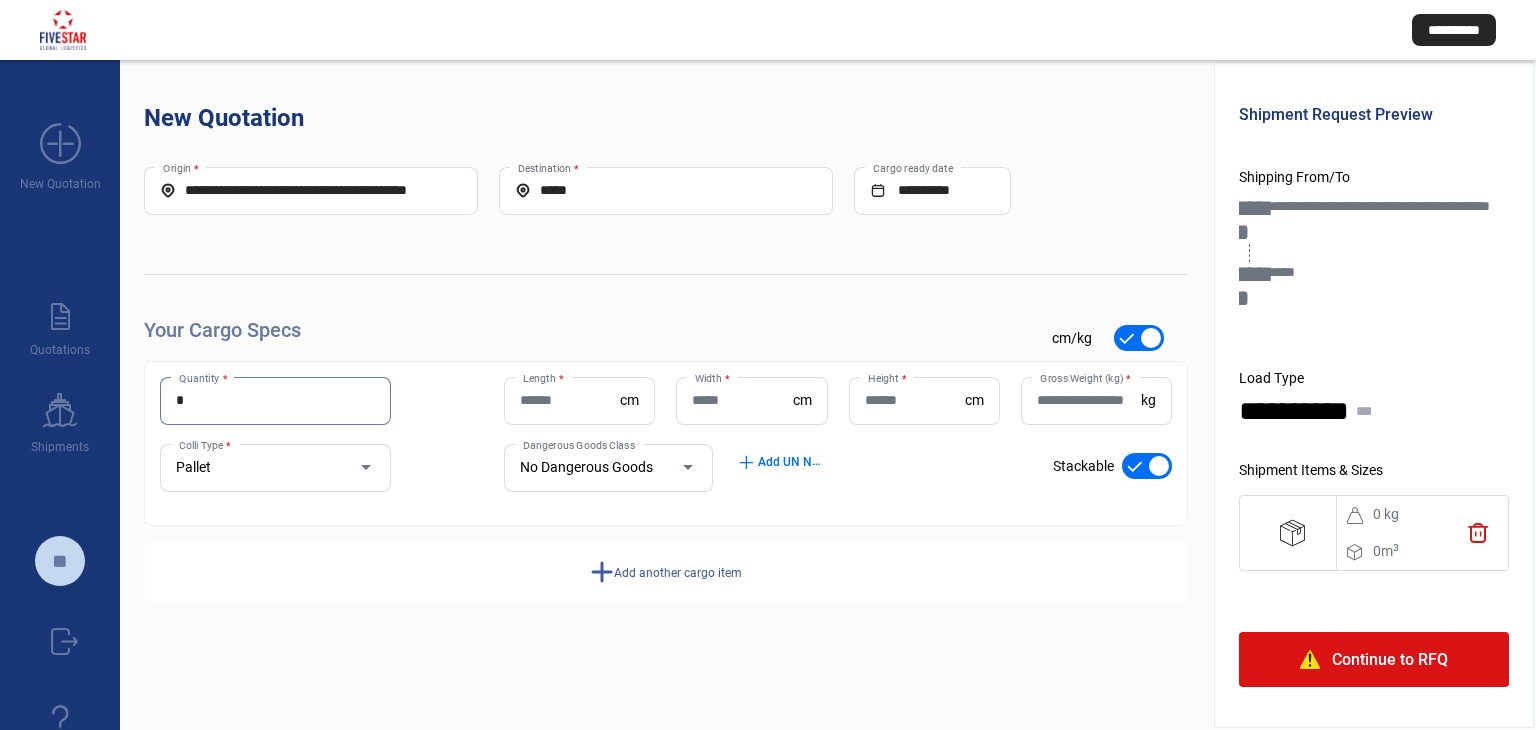 type on "*" 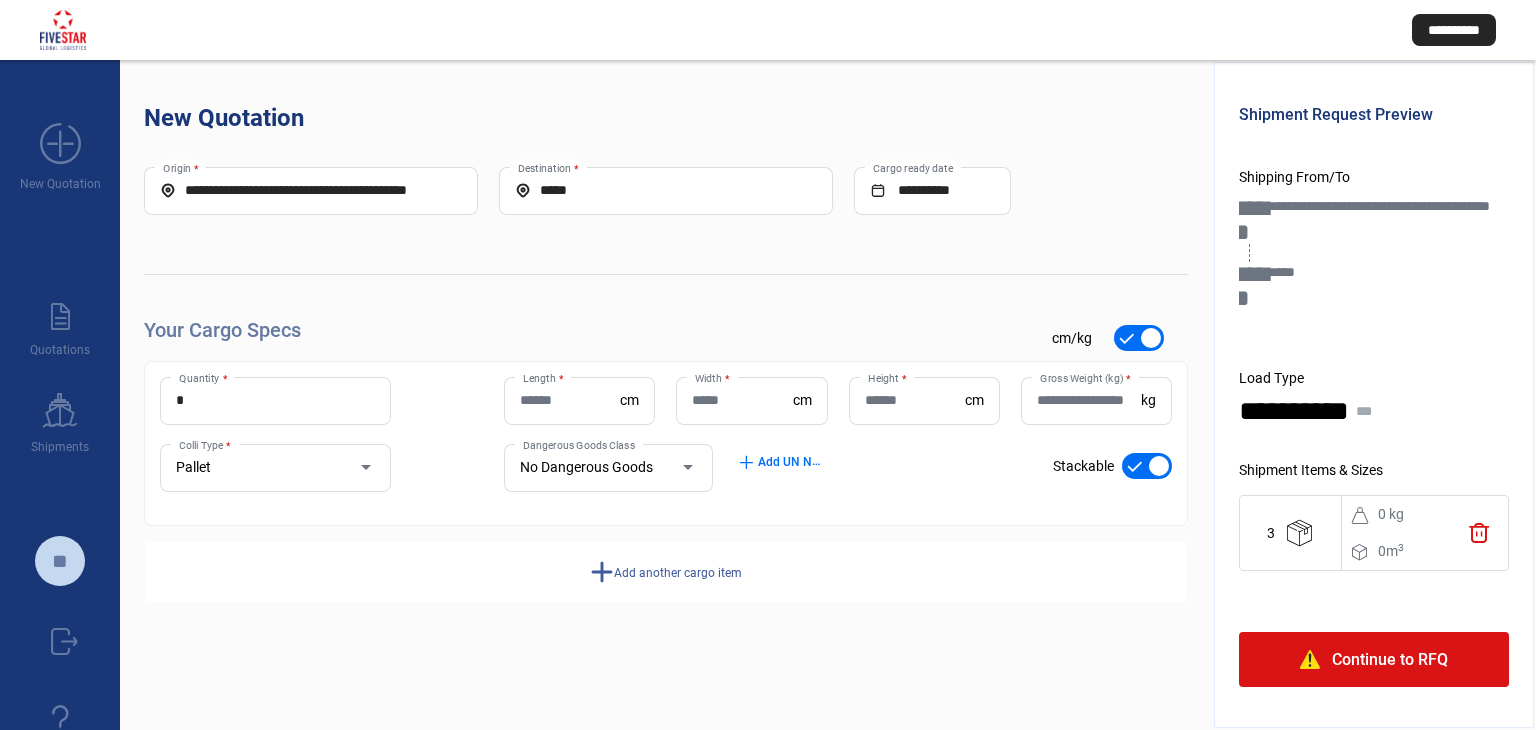 click on "*" at bounding box center [275, 400] 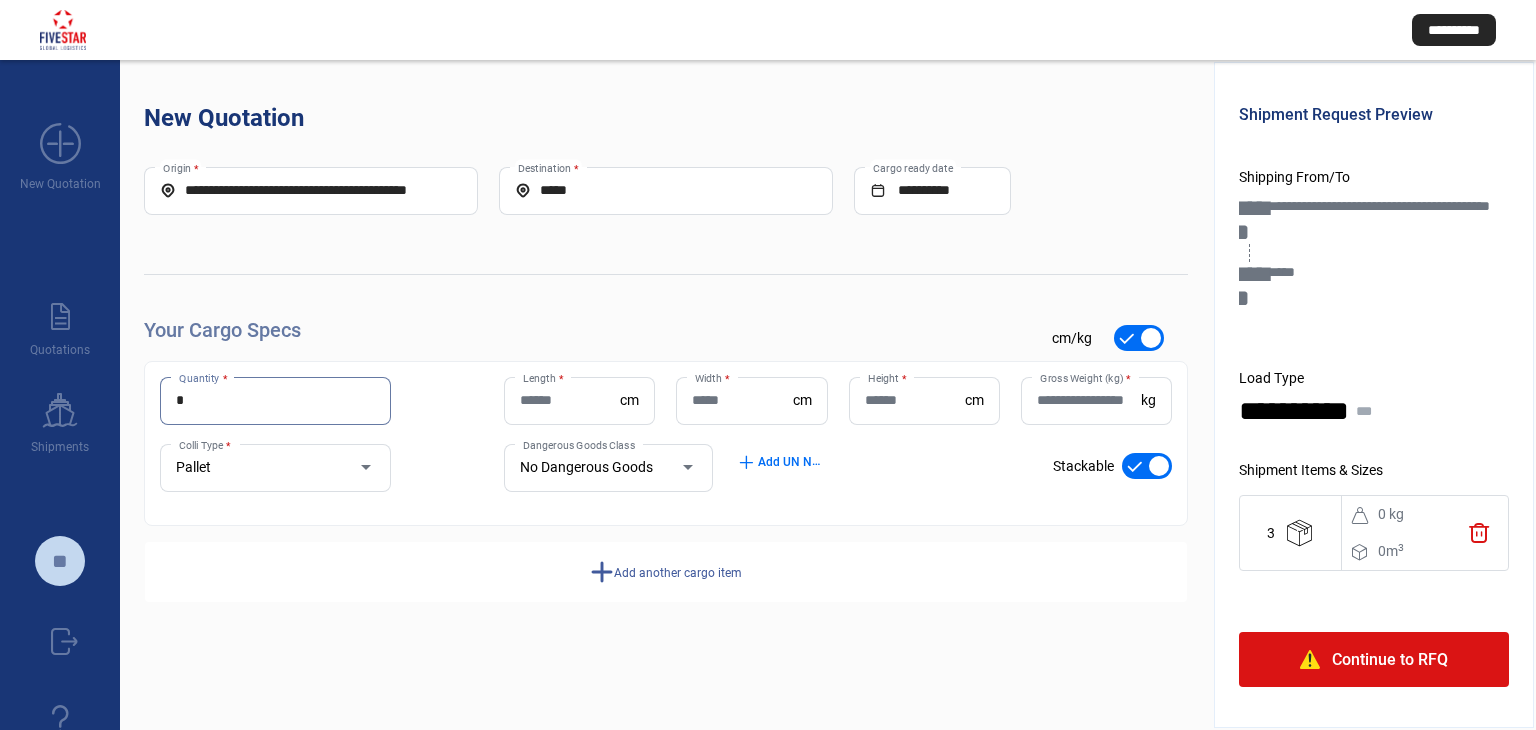 type on "*" 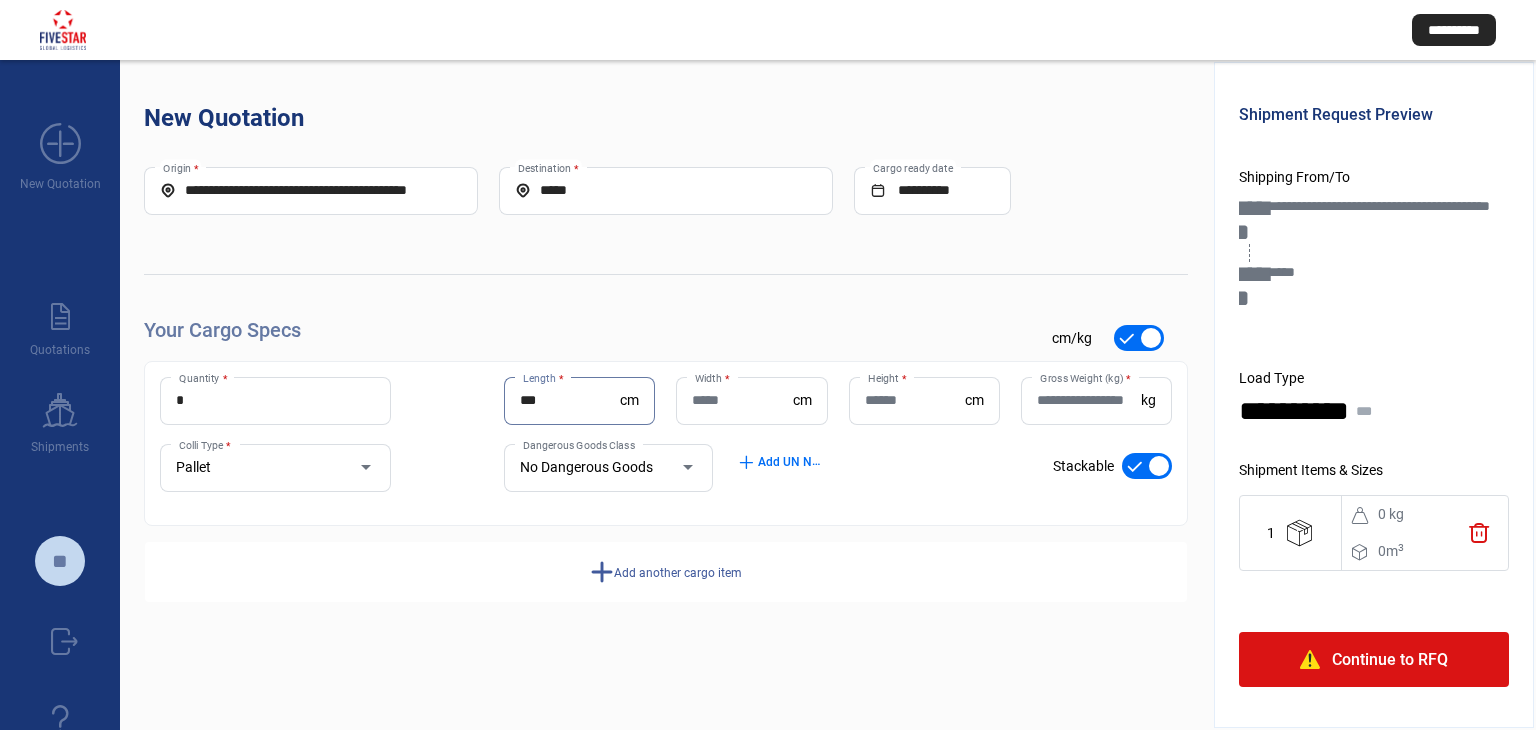 type on "***" 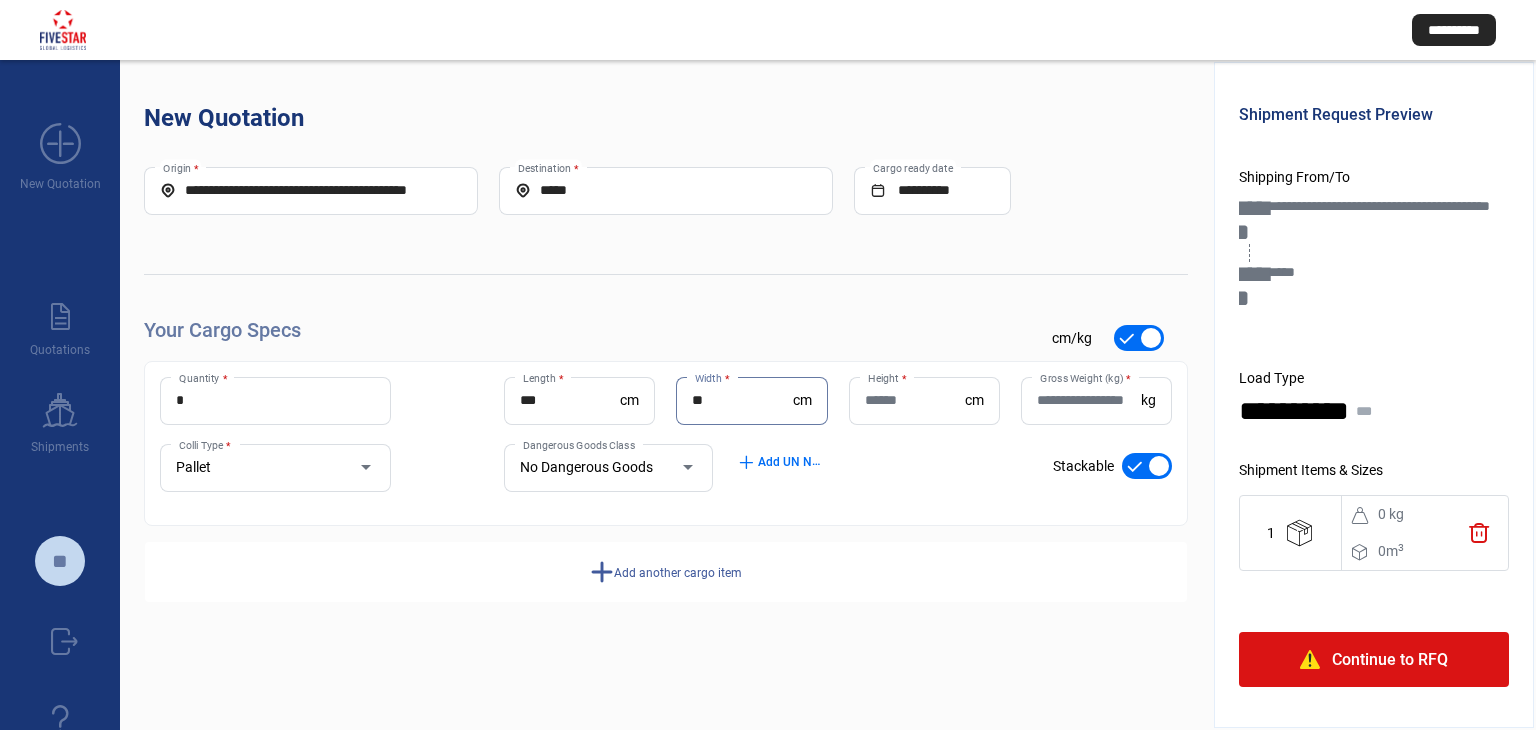 type on "**" 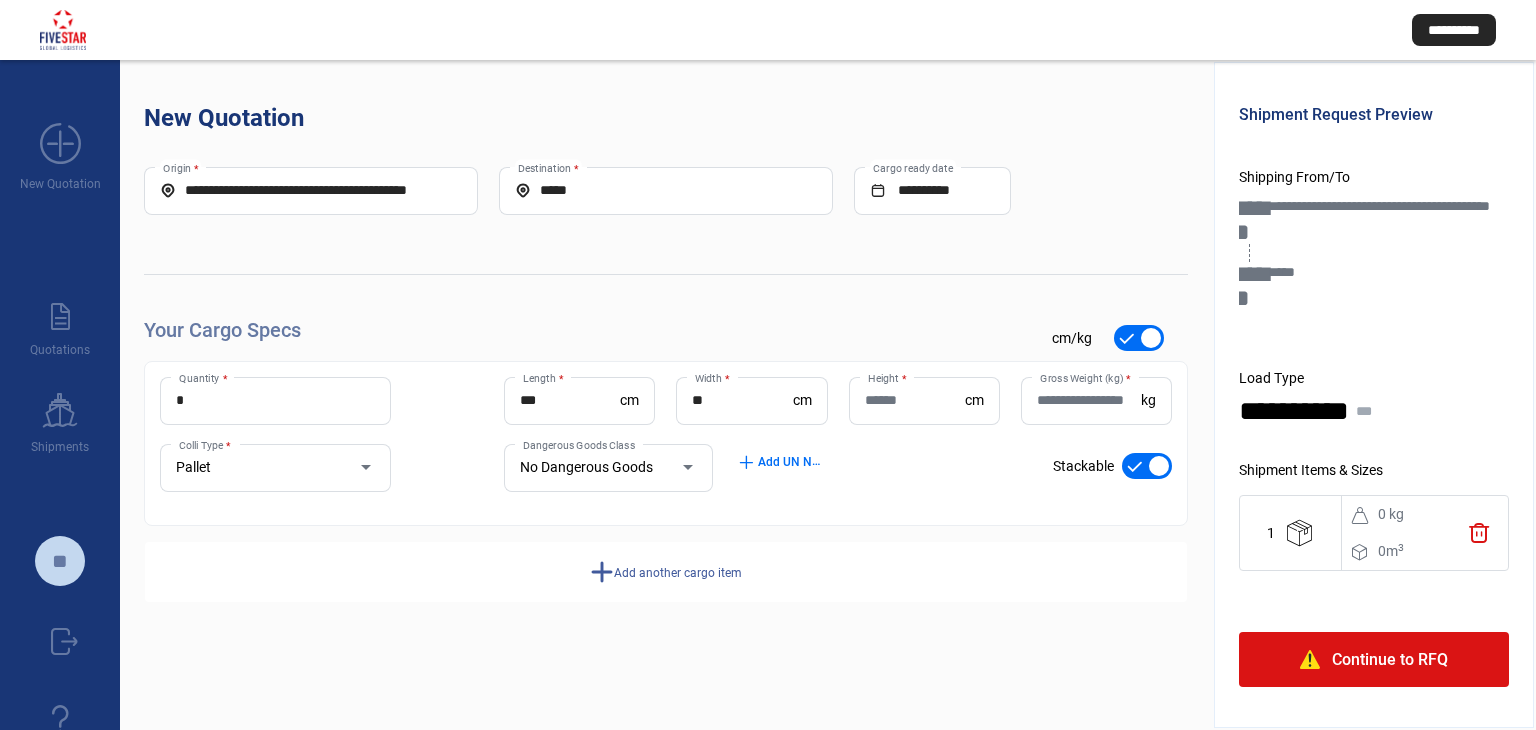 click on "Height  *" 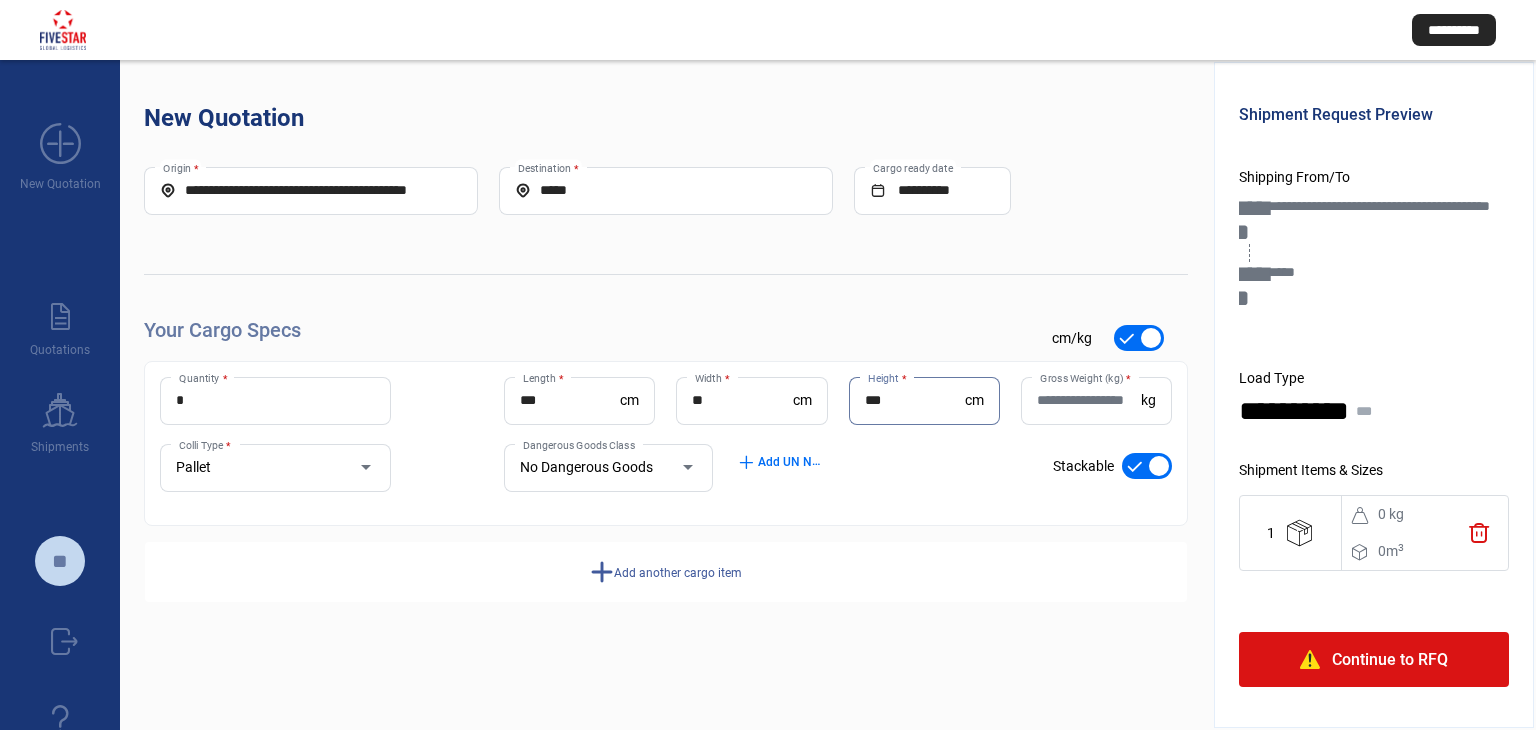 type on "***" 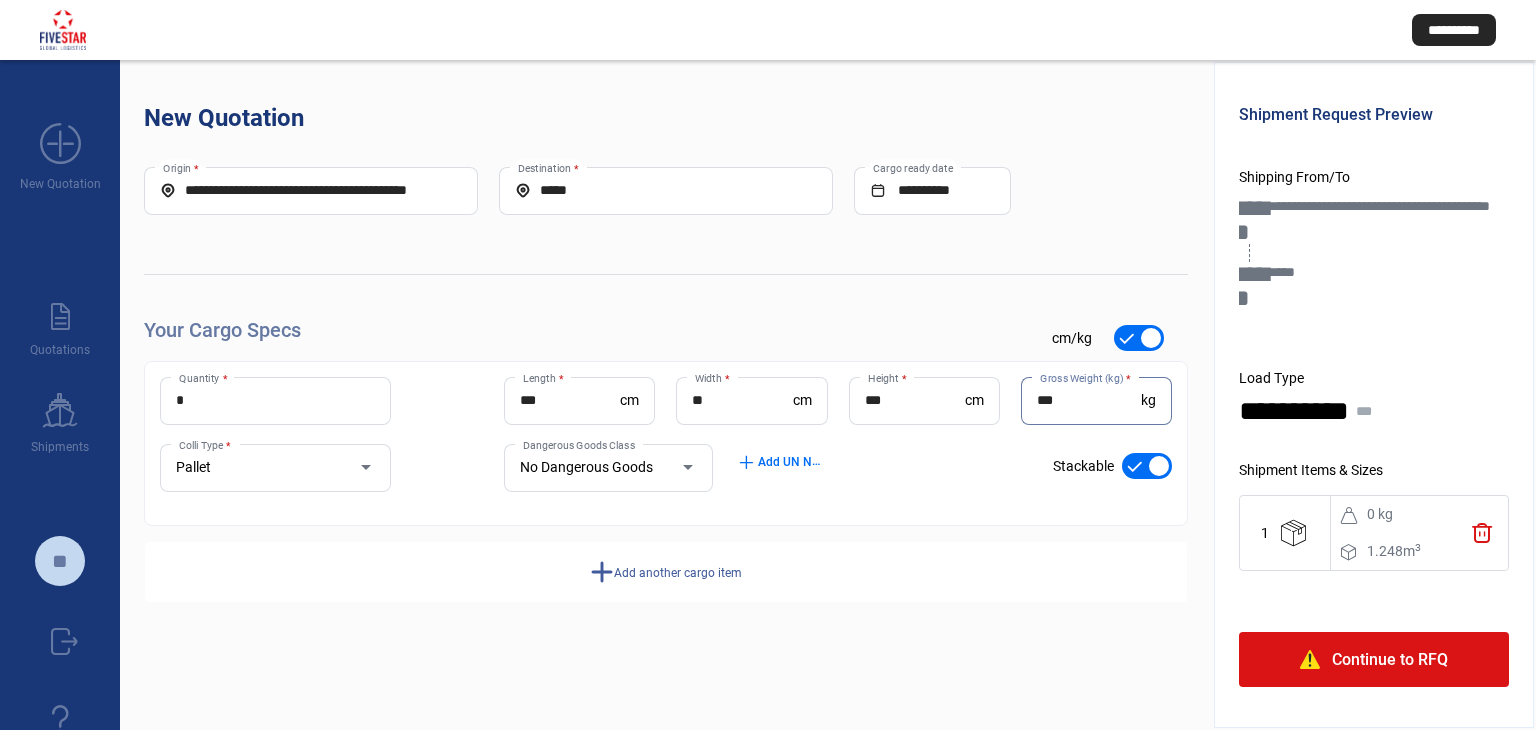 type on "***" 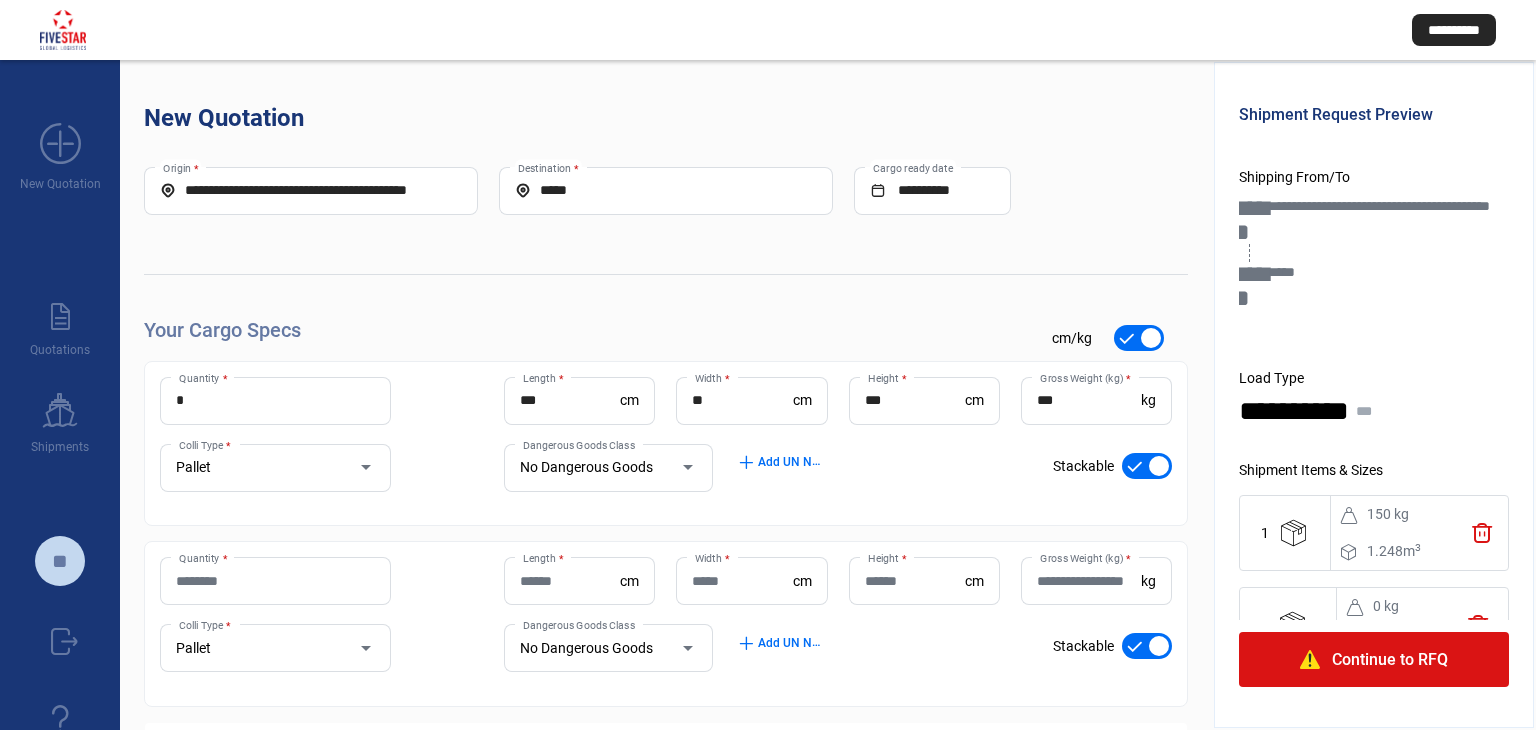 type 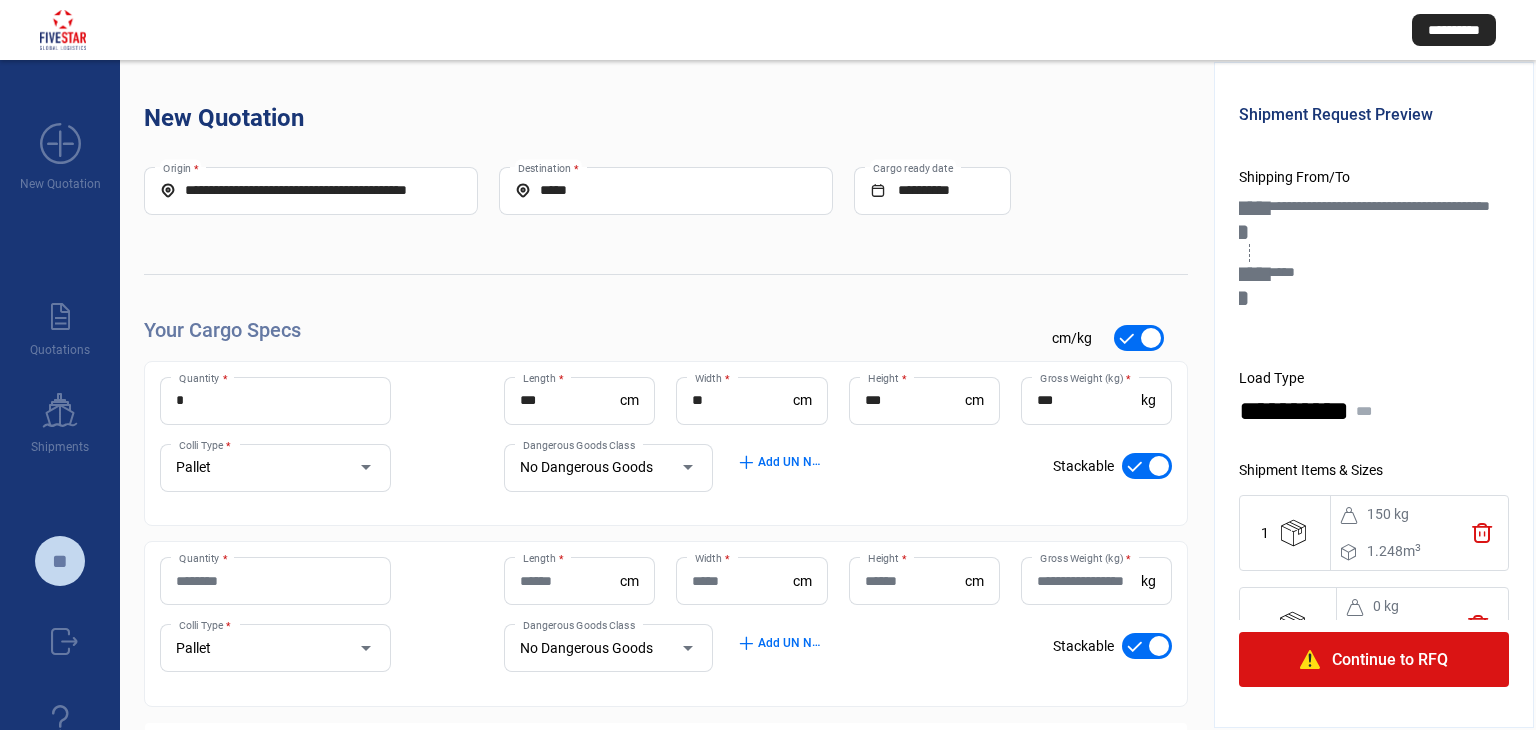click on "Quantity *" 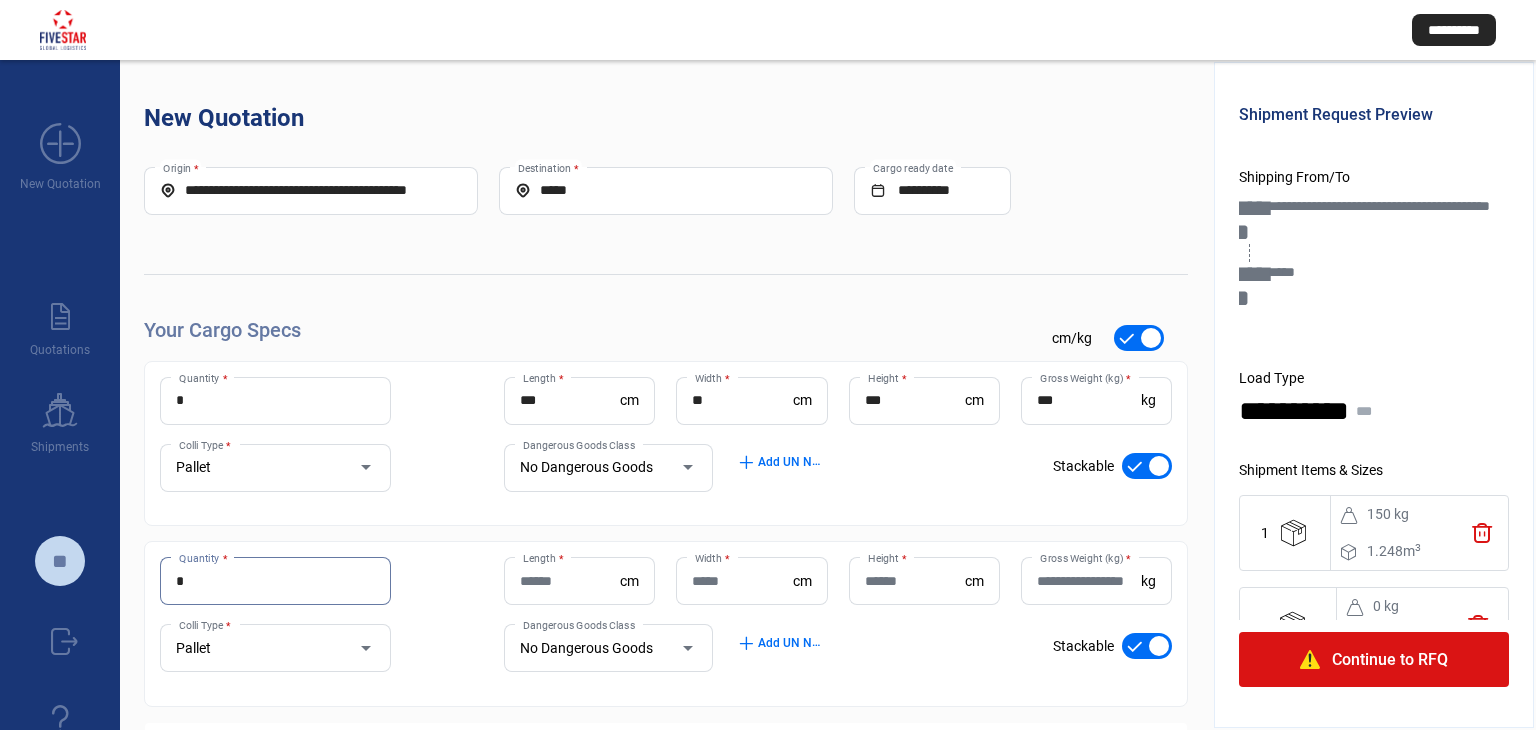 type on "*" 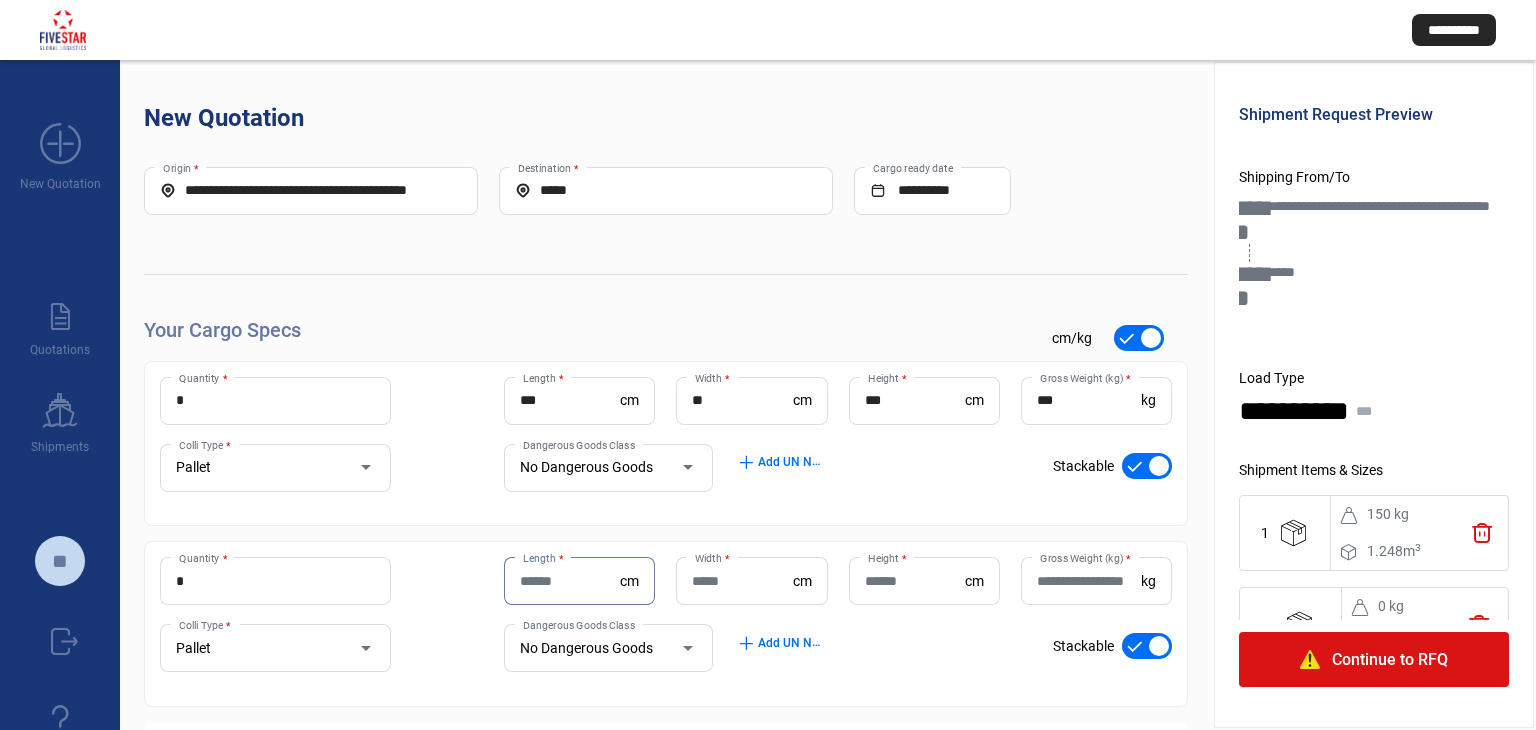 click on "Length  *" at bounding box center (570, 581) 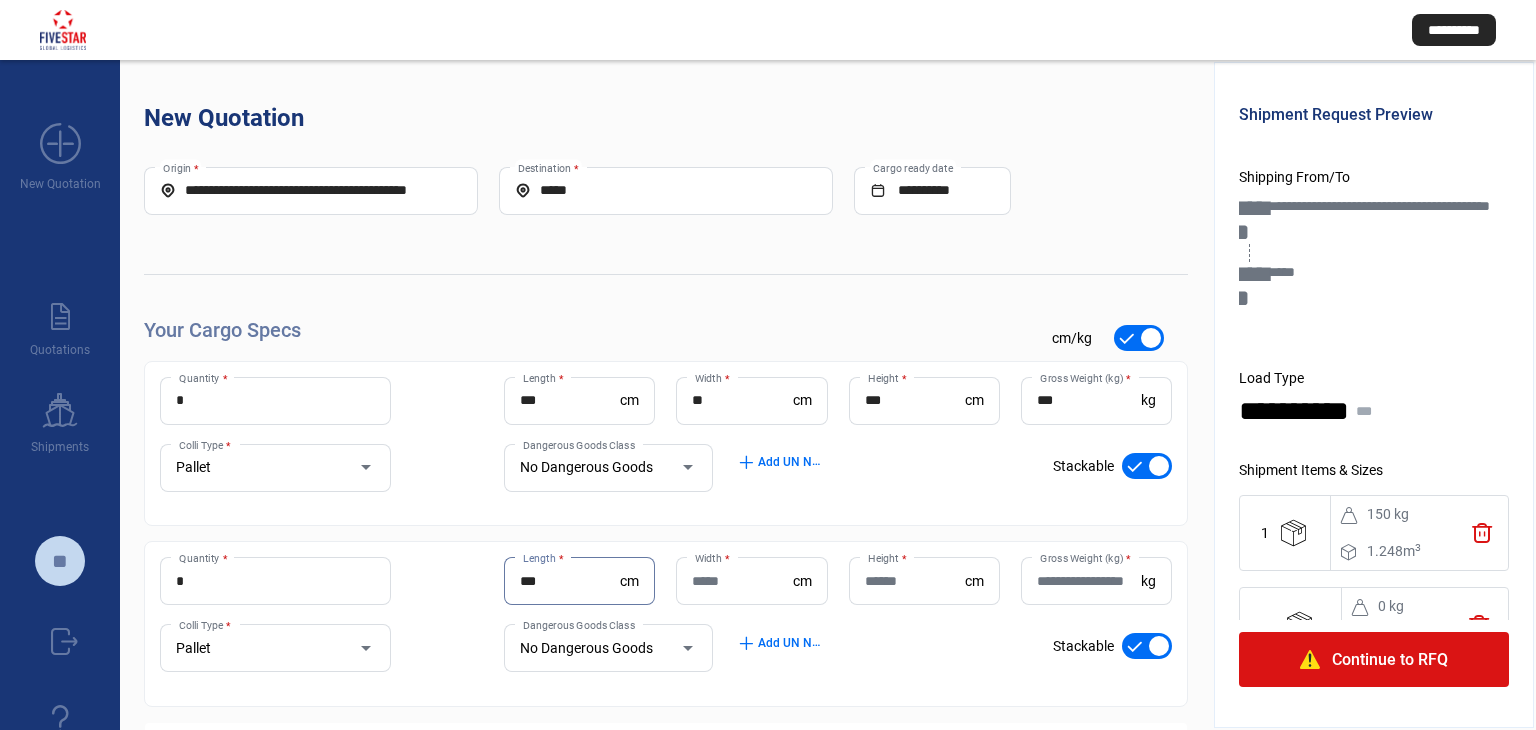 type on "***" 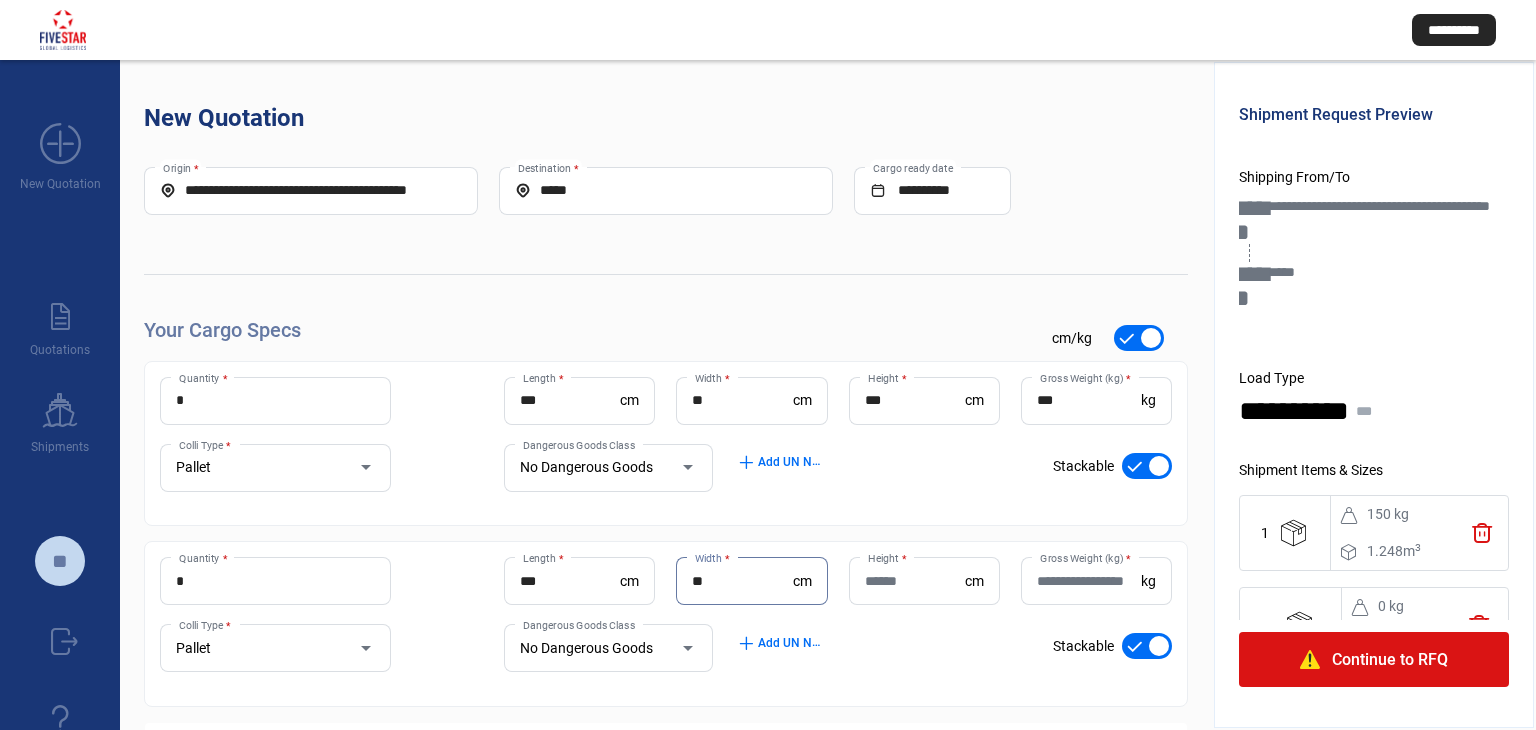 type on "**" 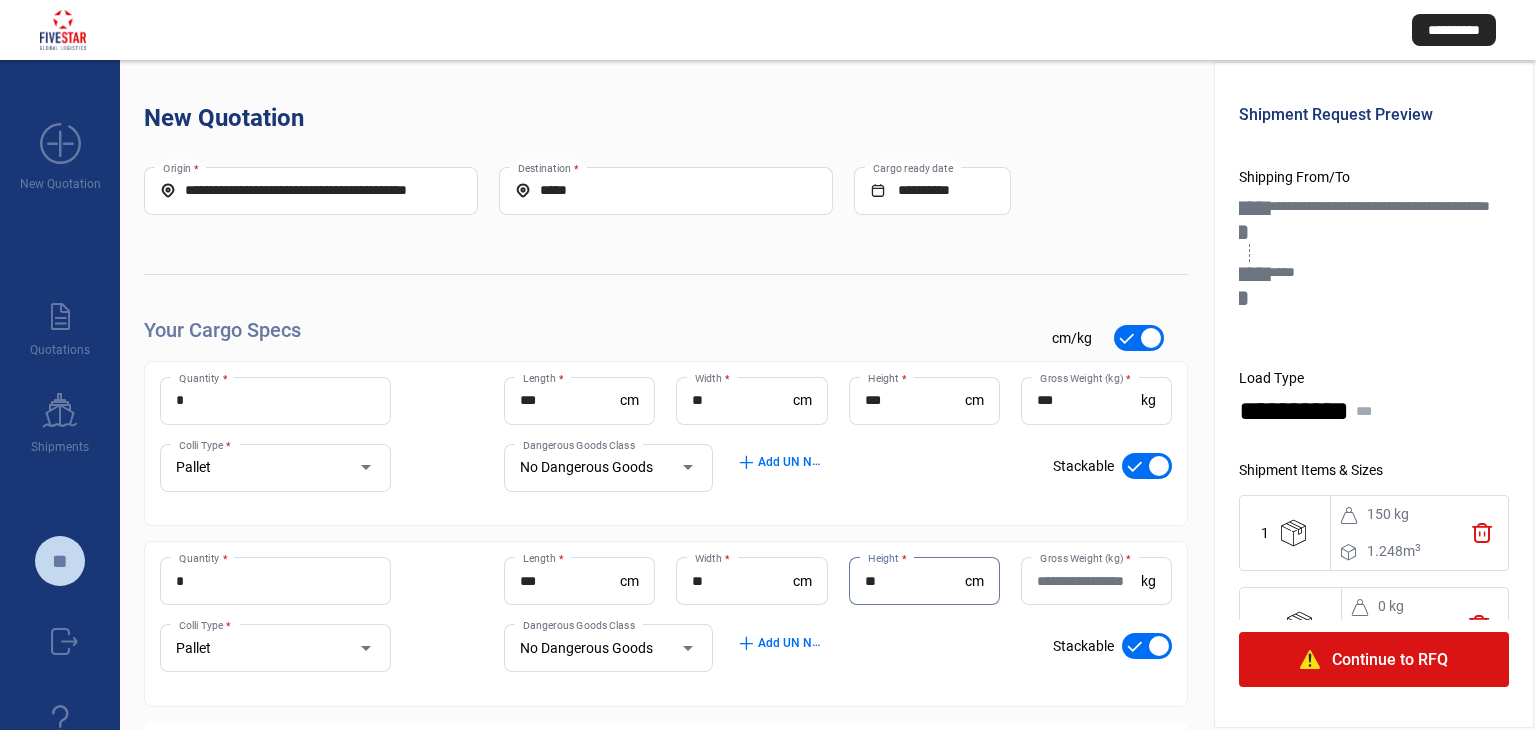 type on "**" 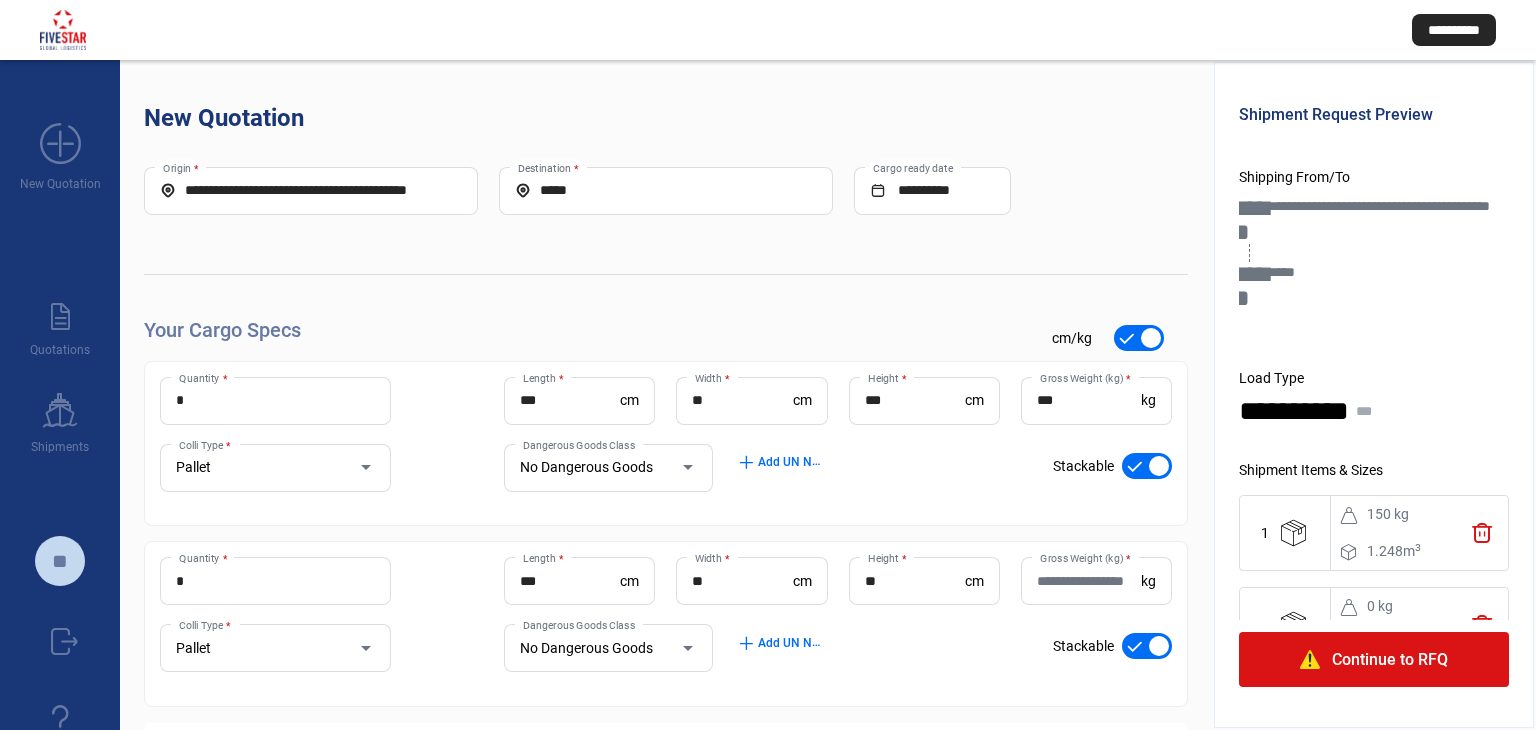 click on "Gross Weight (kg)  *" 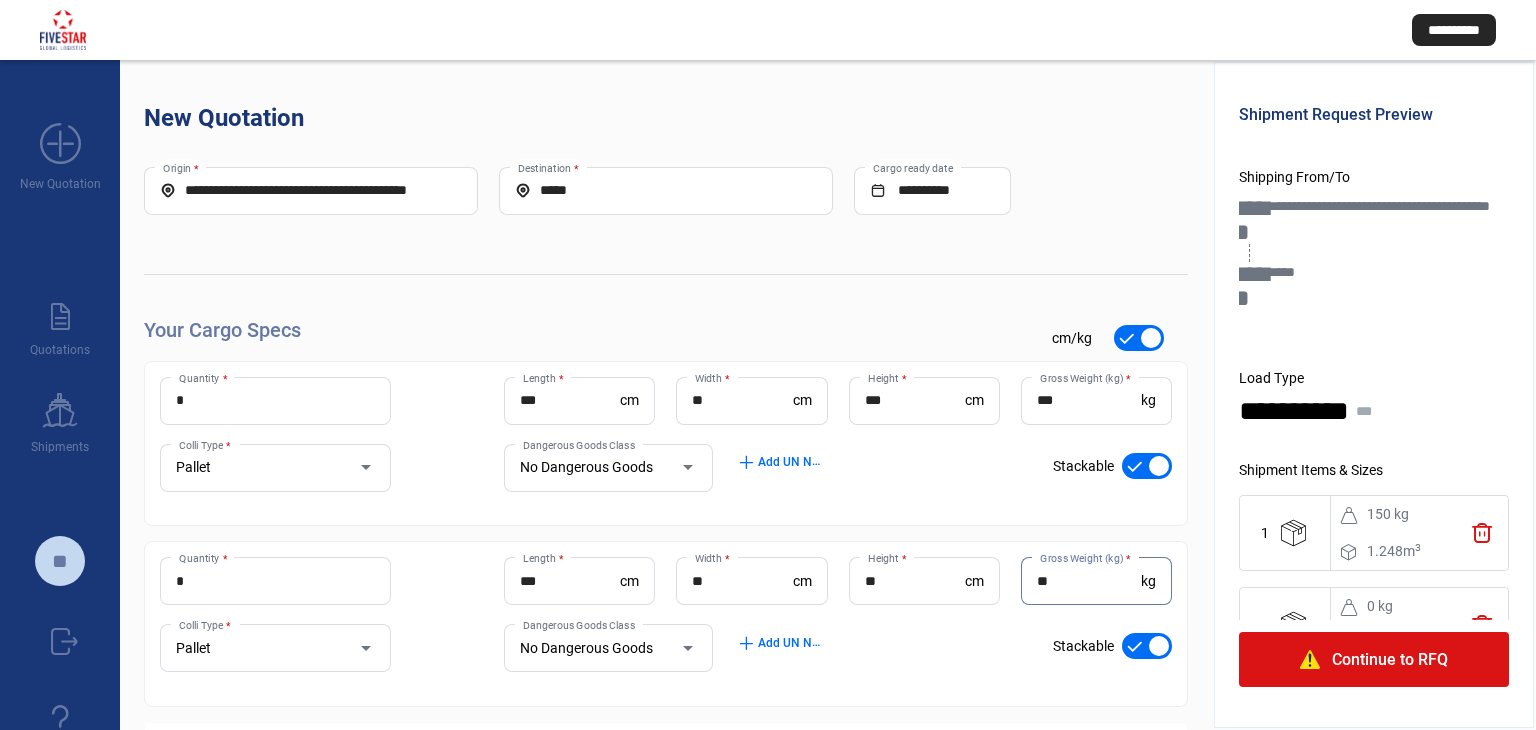 scroll, scrollTop: 93, scrollLeft: 0, axis: vertical 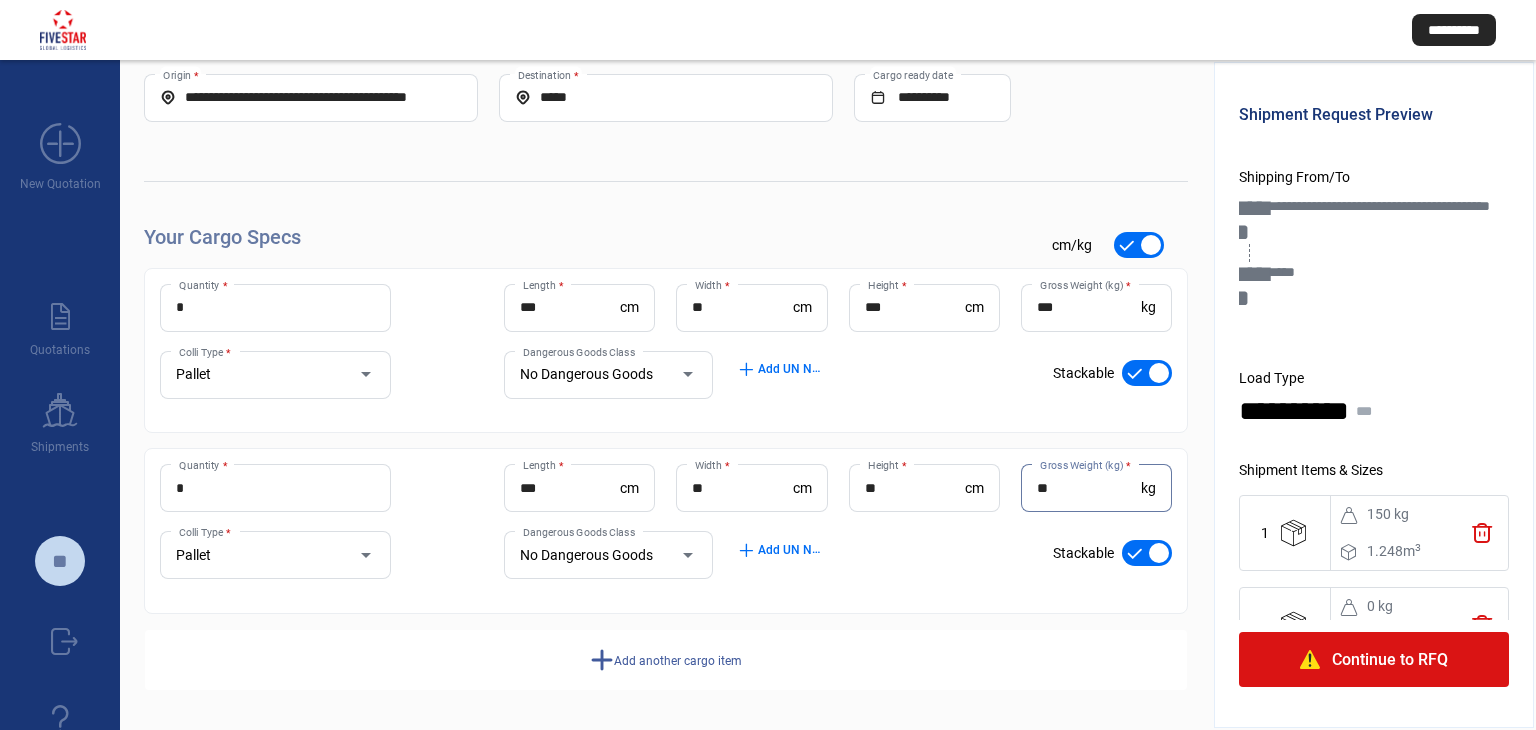 type on "**" 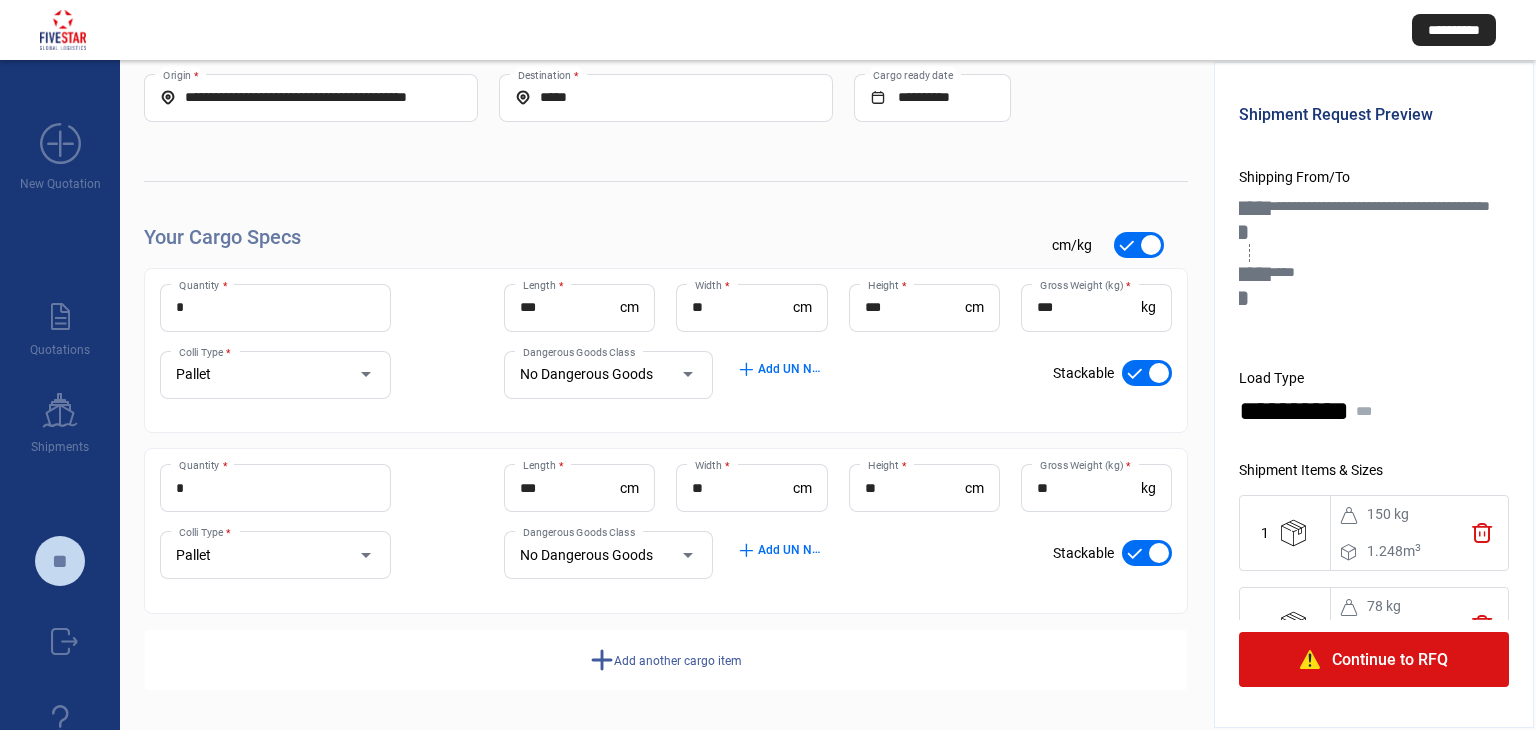 click on "Add another cargo item" 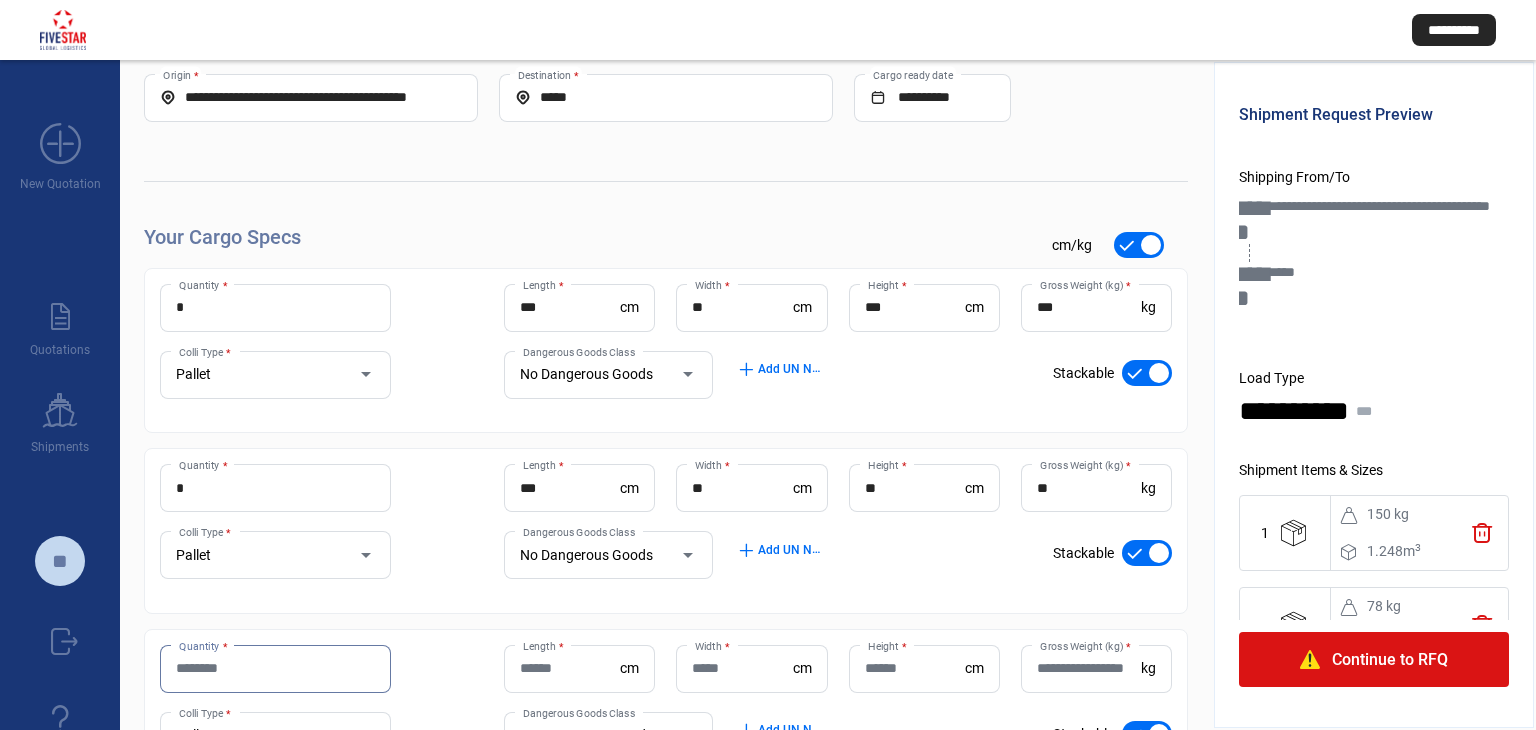 click on "Quantity *" at bounding box center (275, 668) 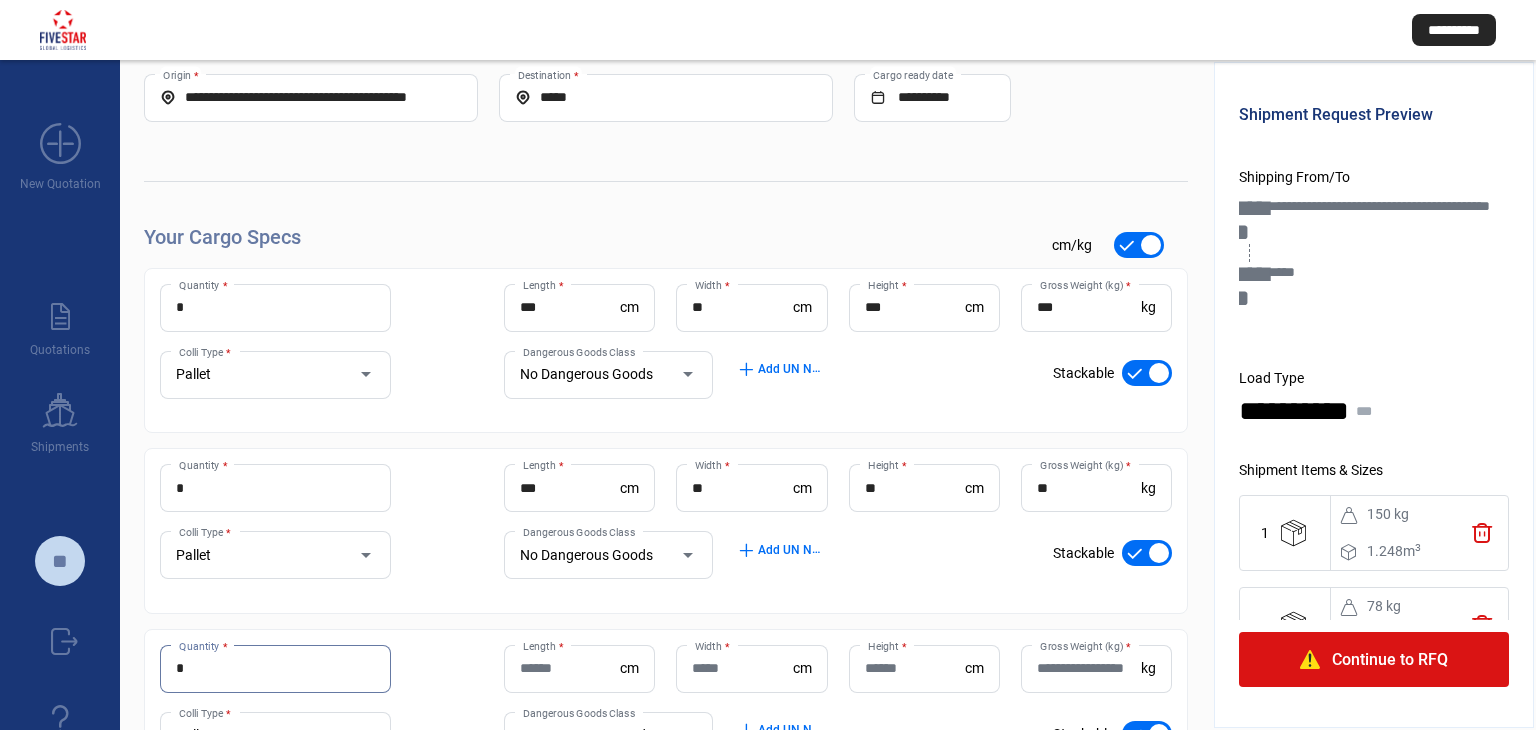 type on "*" 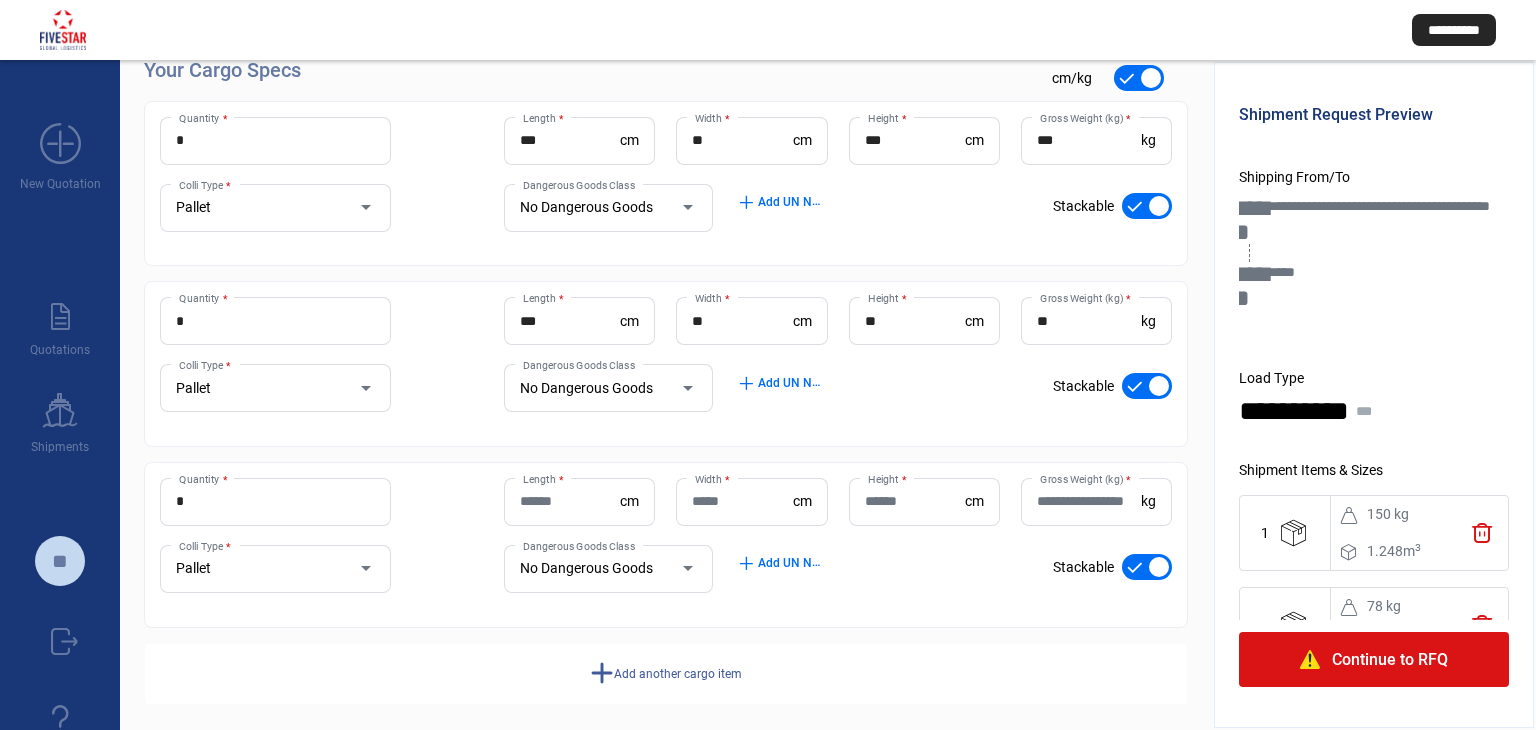 scroll, scrollTop: 273, scrollLeft: 0, axis: vertical 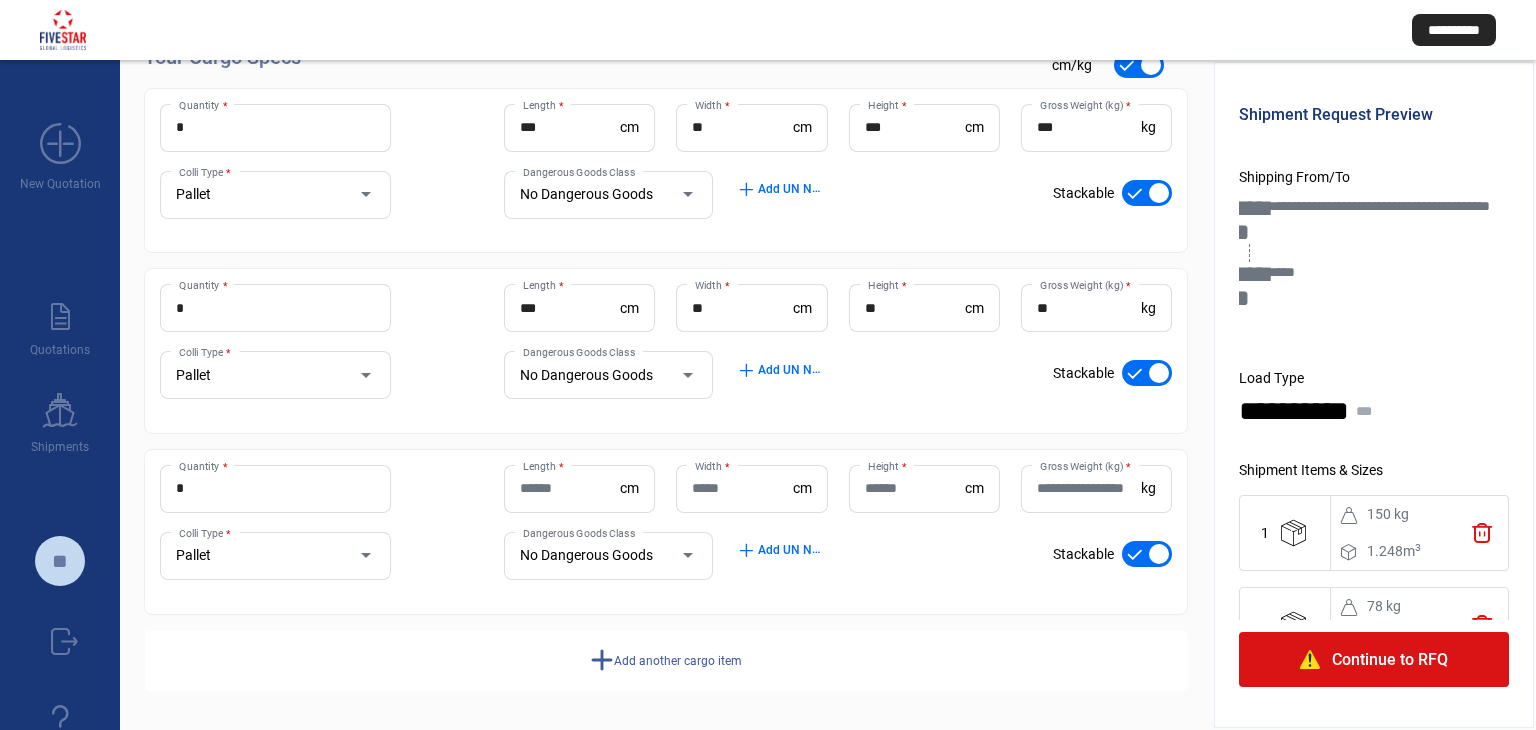 click on "Pallet" at bounding box center (256, 556) 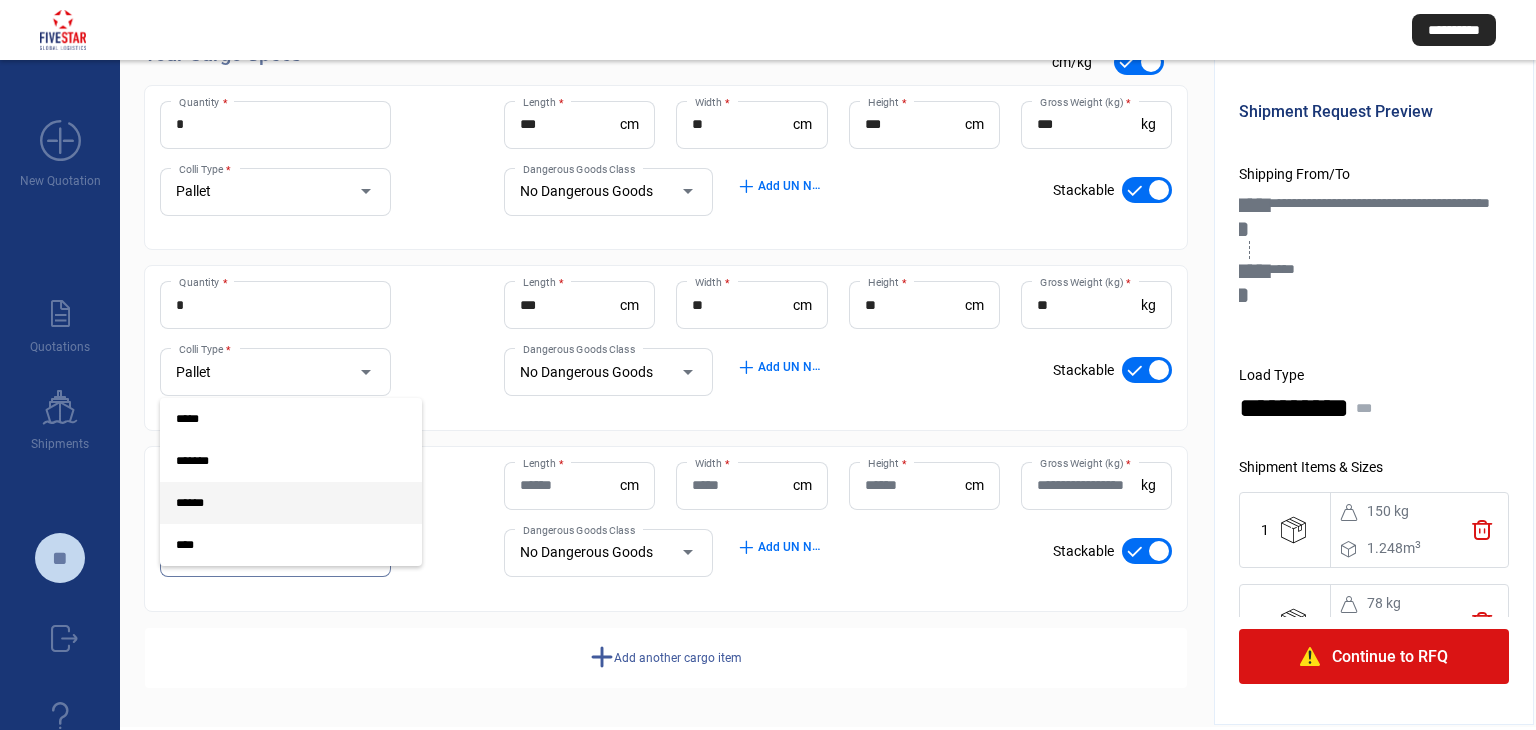 scroll, scrollTop: 0, scrollLeft: 0, axis: both 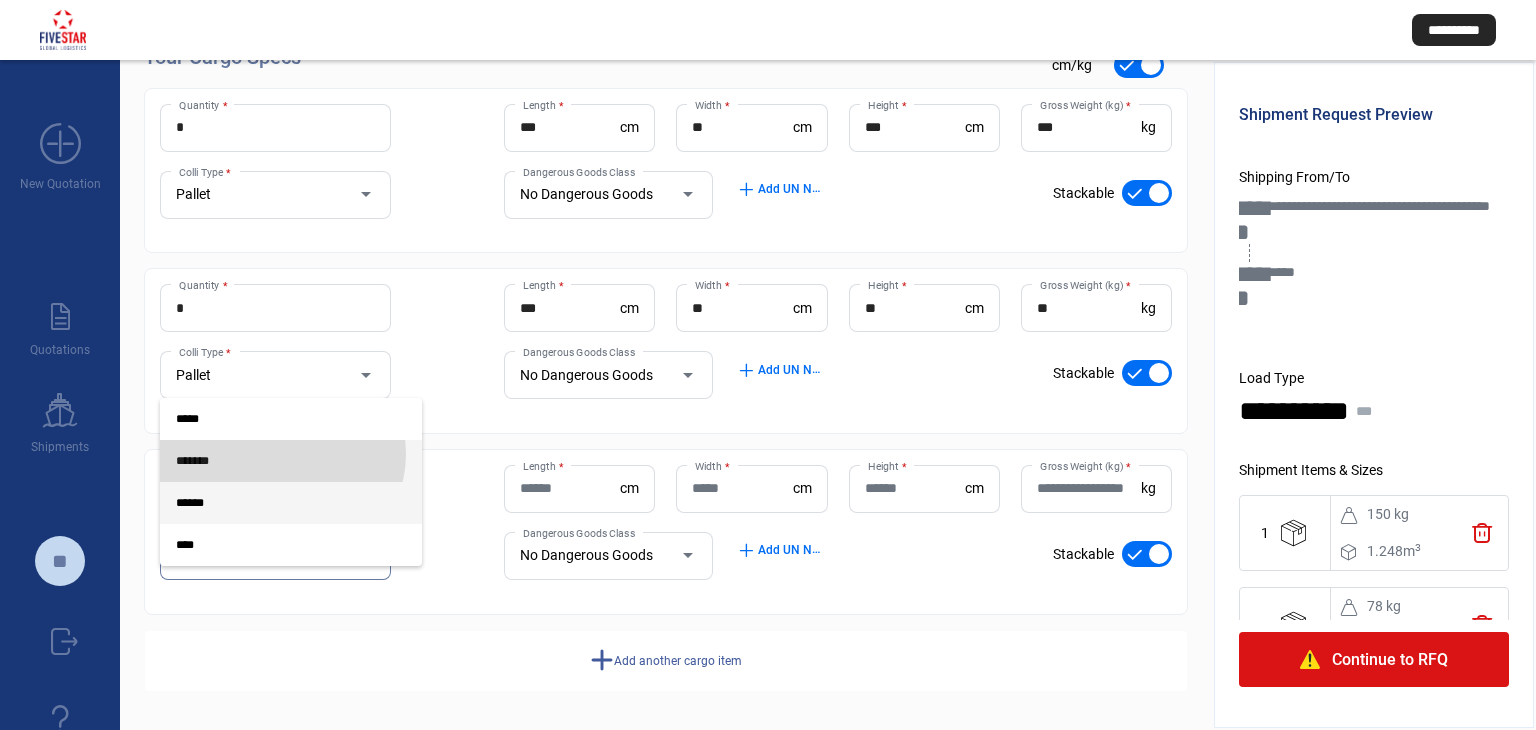 click on "*******" at bounding box center (275, 461) 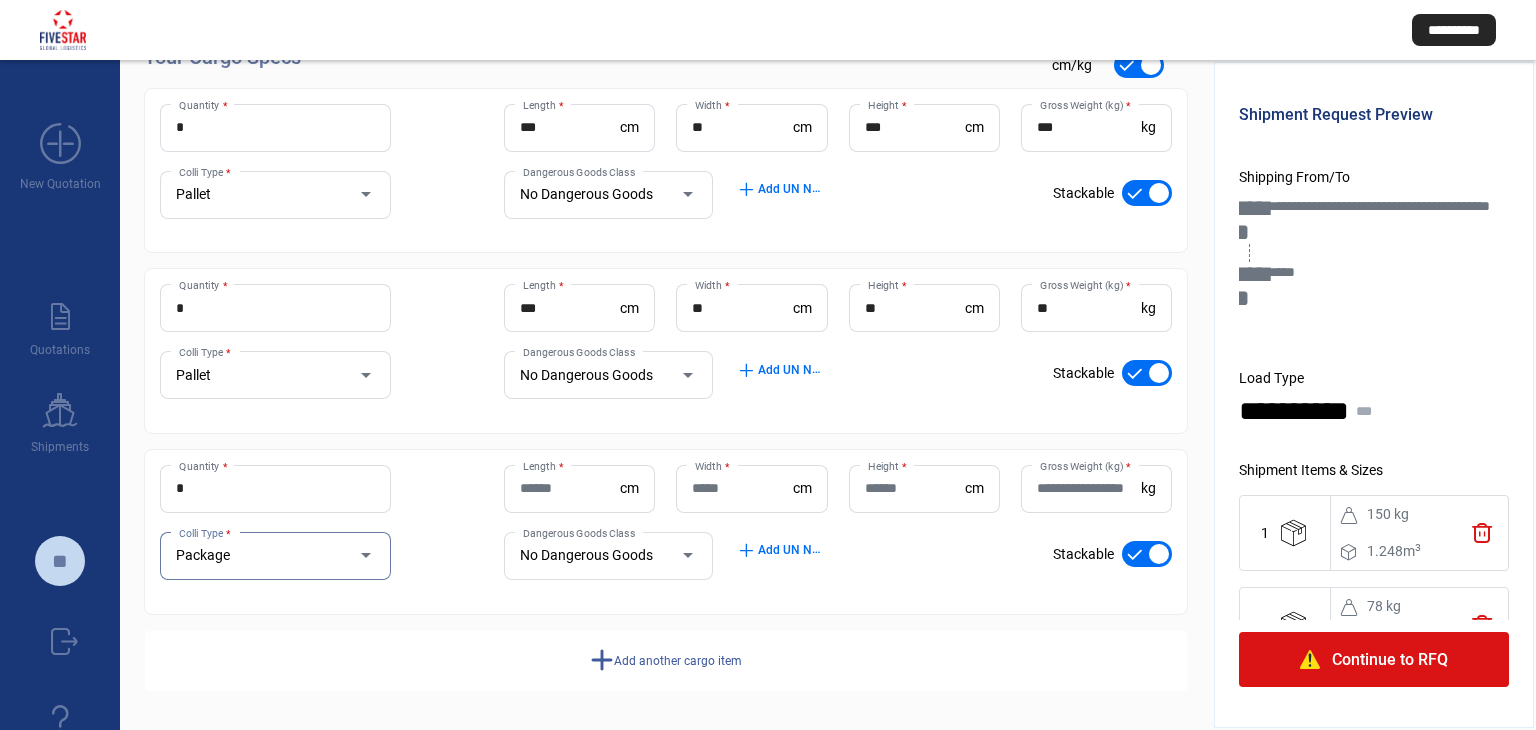 click on "Length  *" at bounding box center [570, 488] 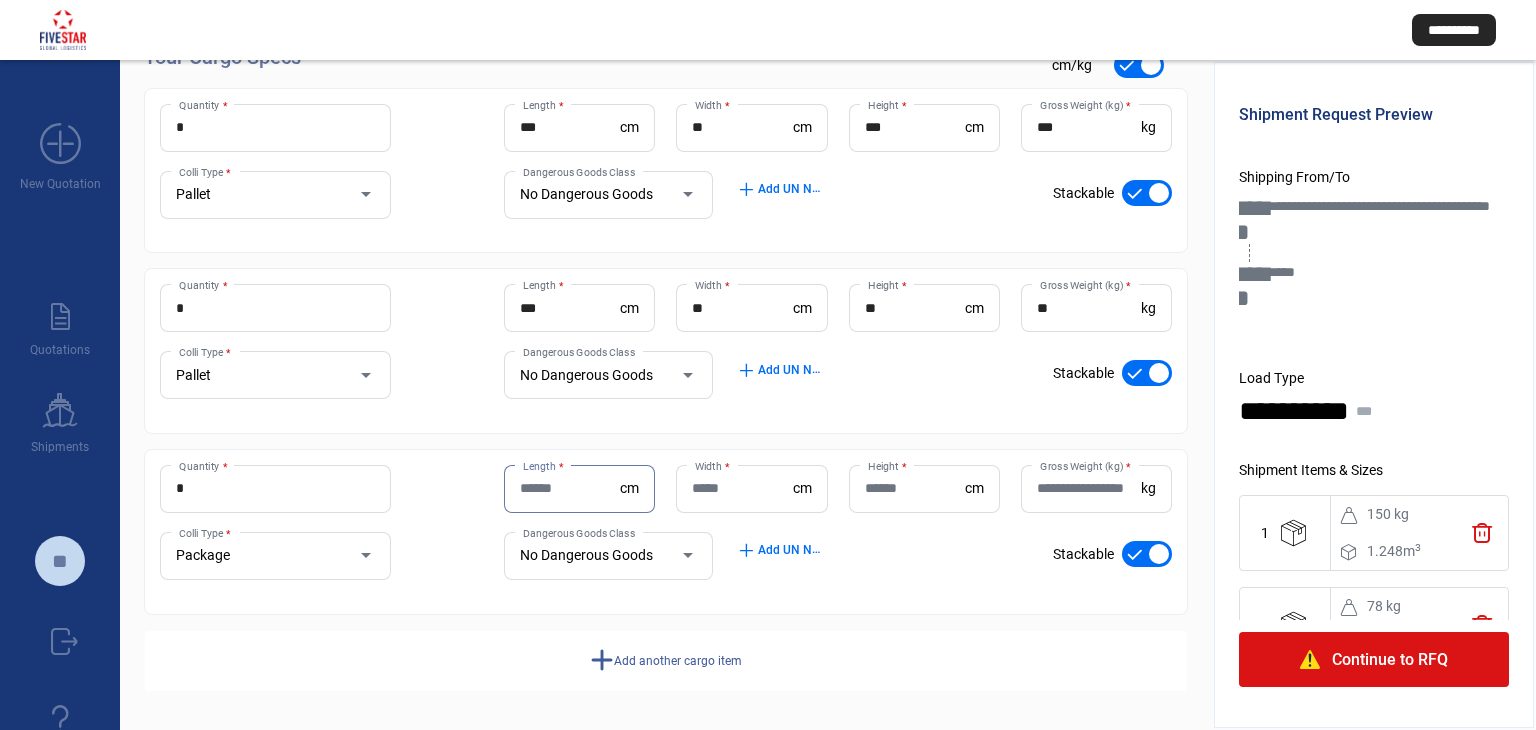 type on "*" 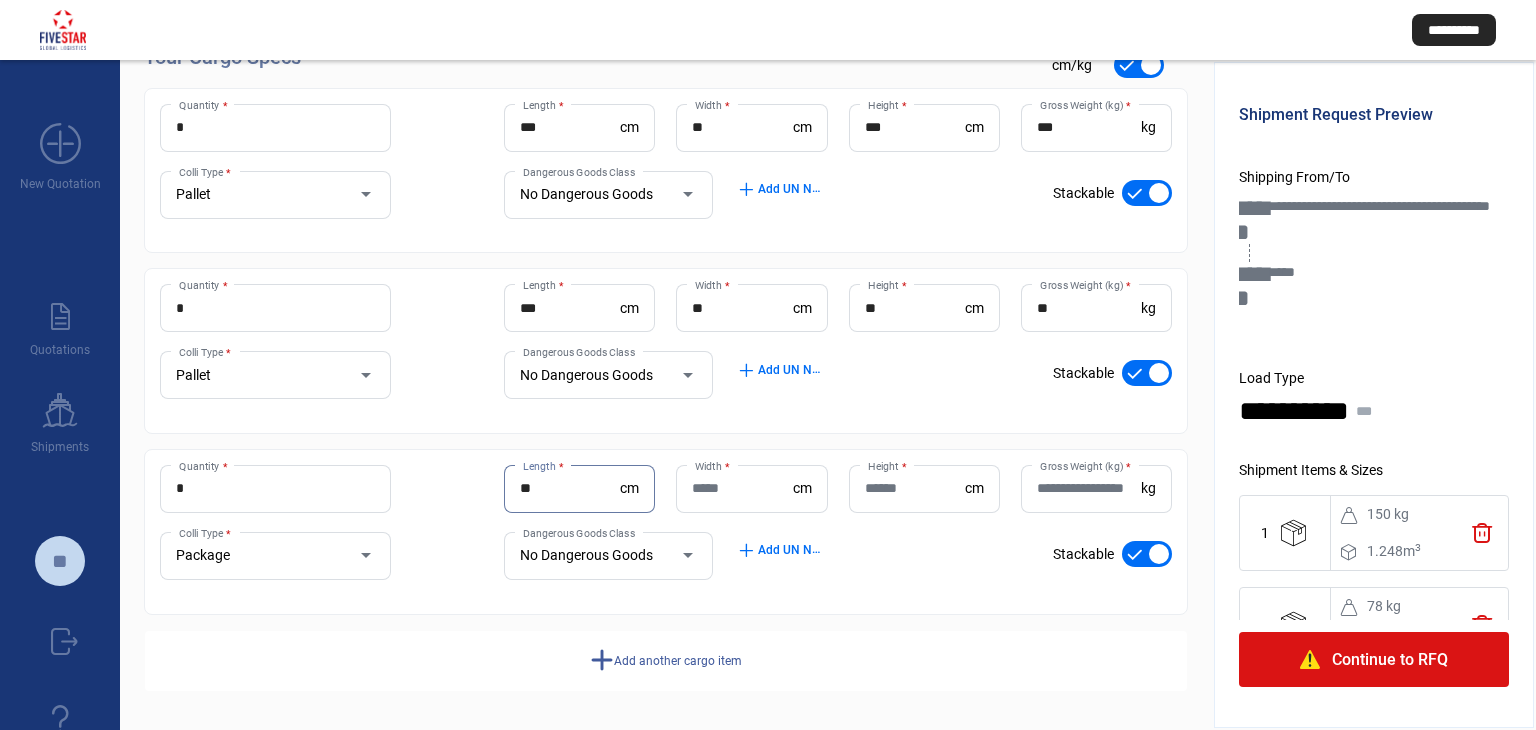 type on "**" 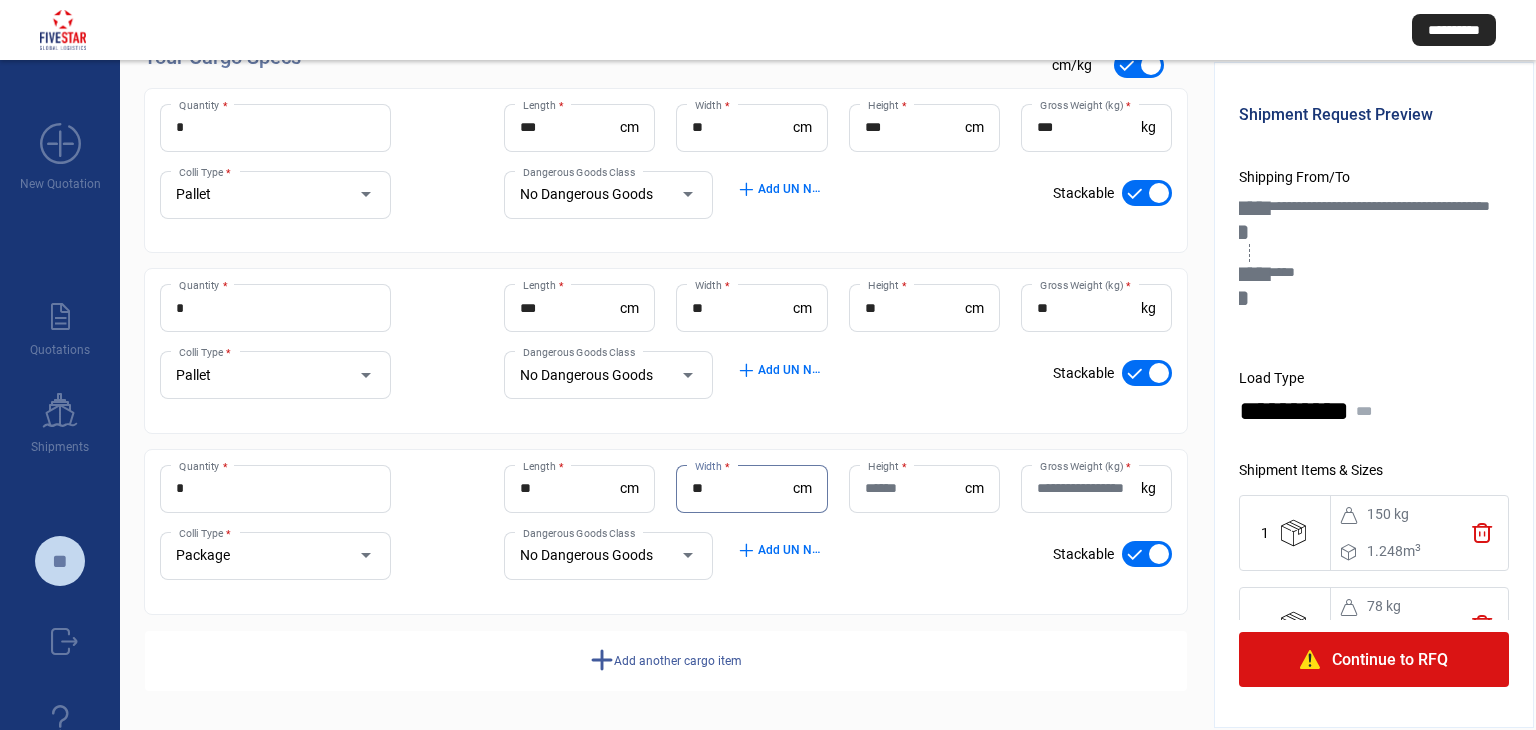 type on "**" 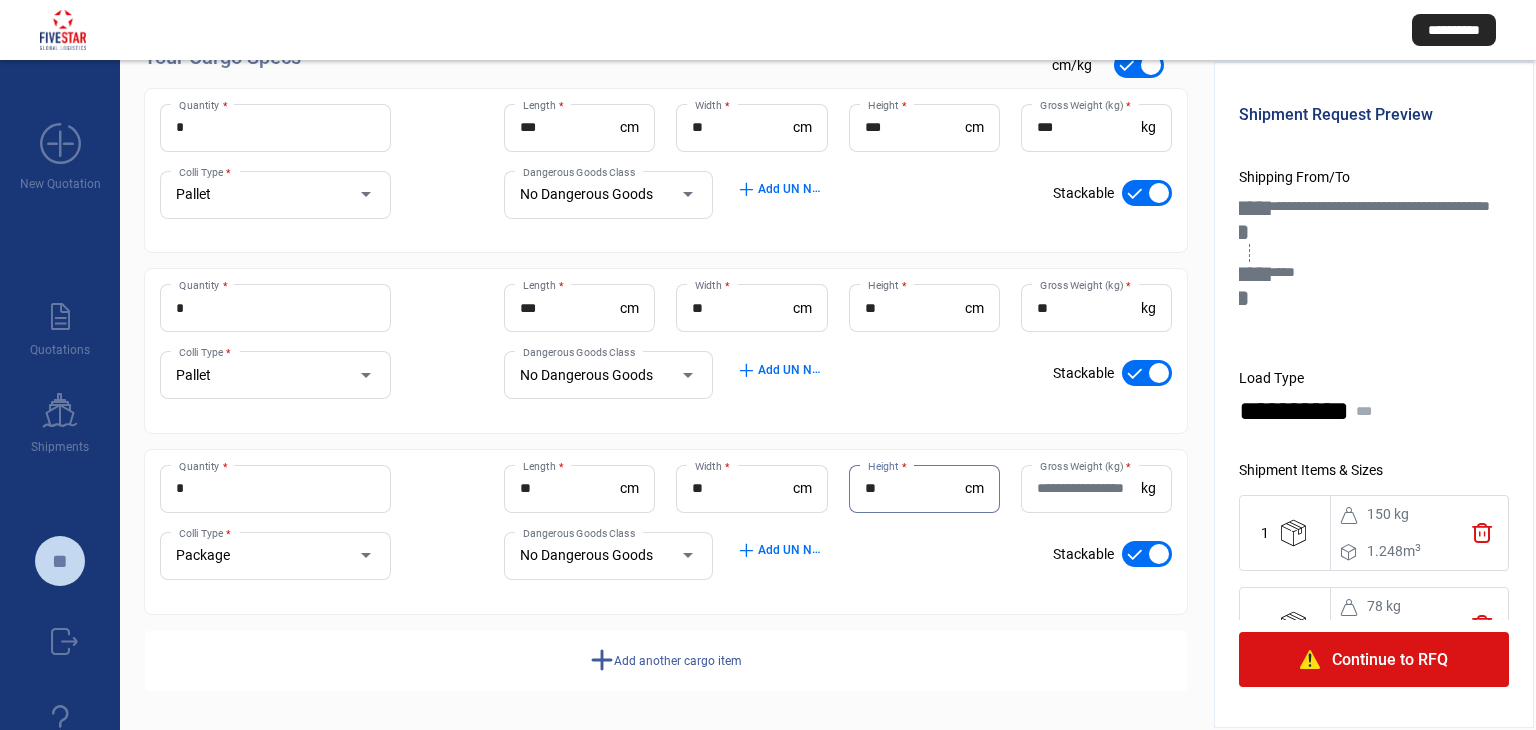 type on "**" 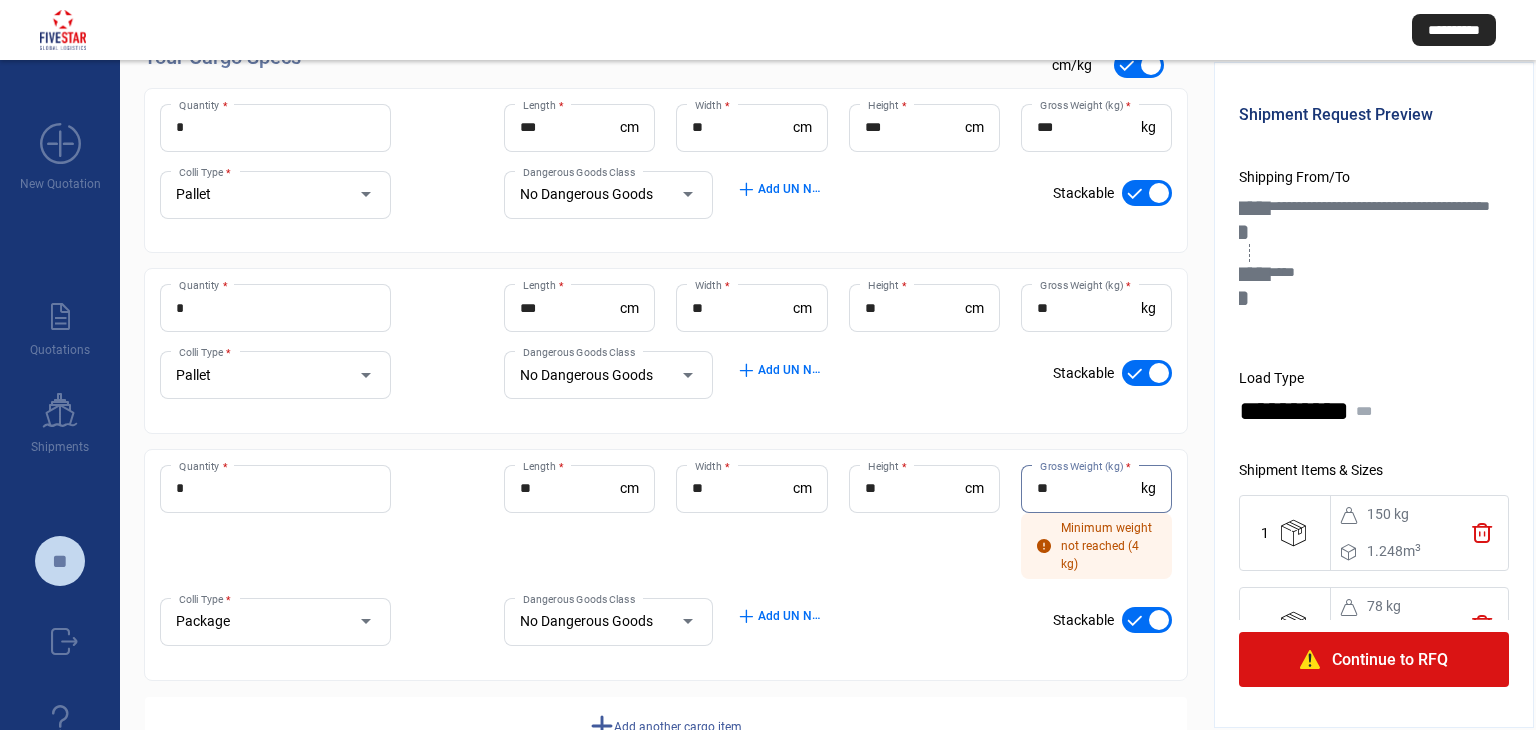 type on "*" 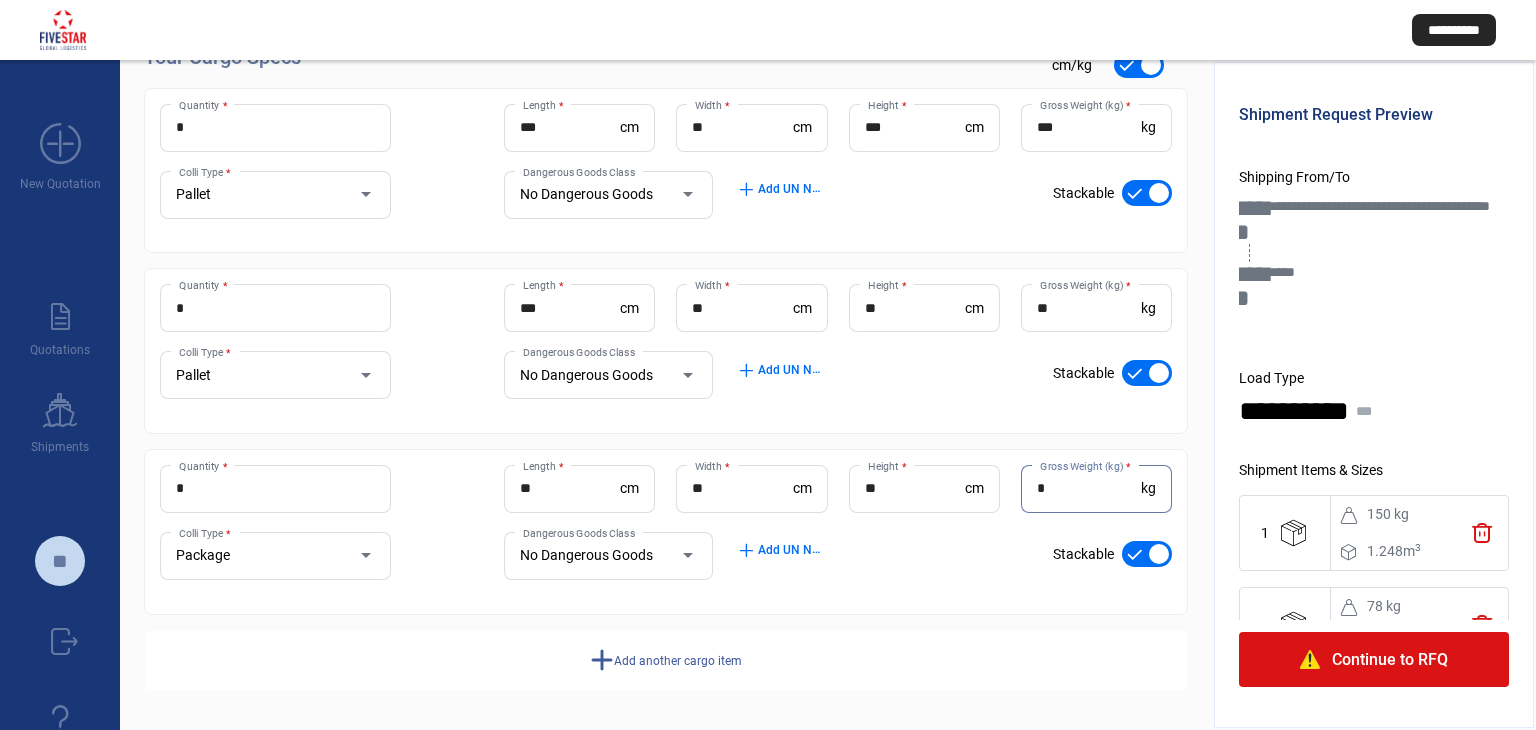 type on "*" 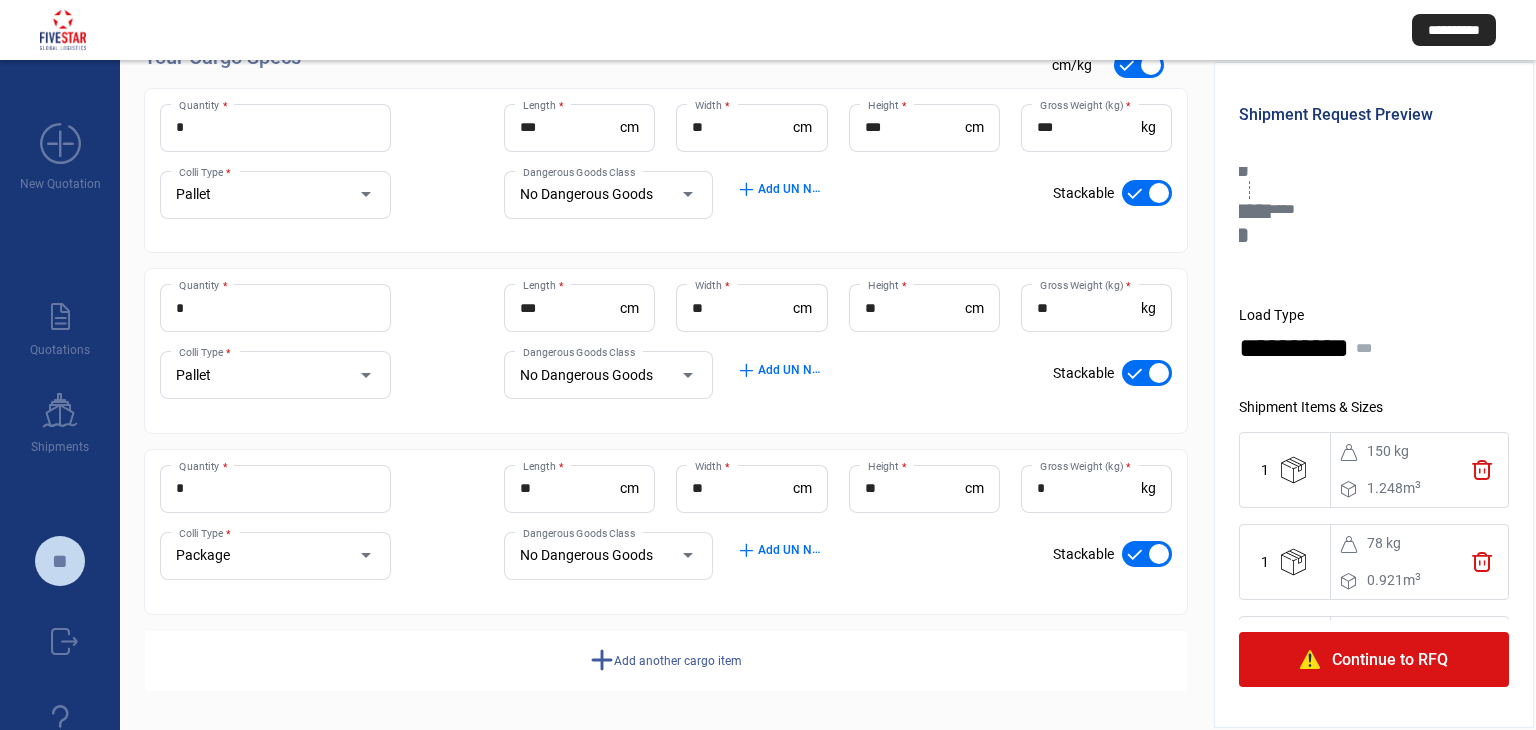 scroll, scrollTop: 153, scrollLeft: 0, axis: vertical 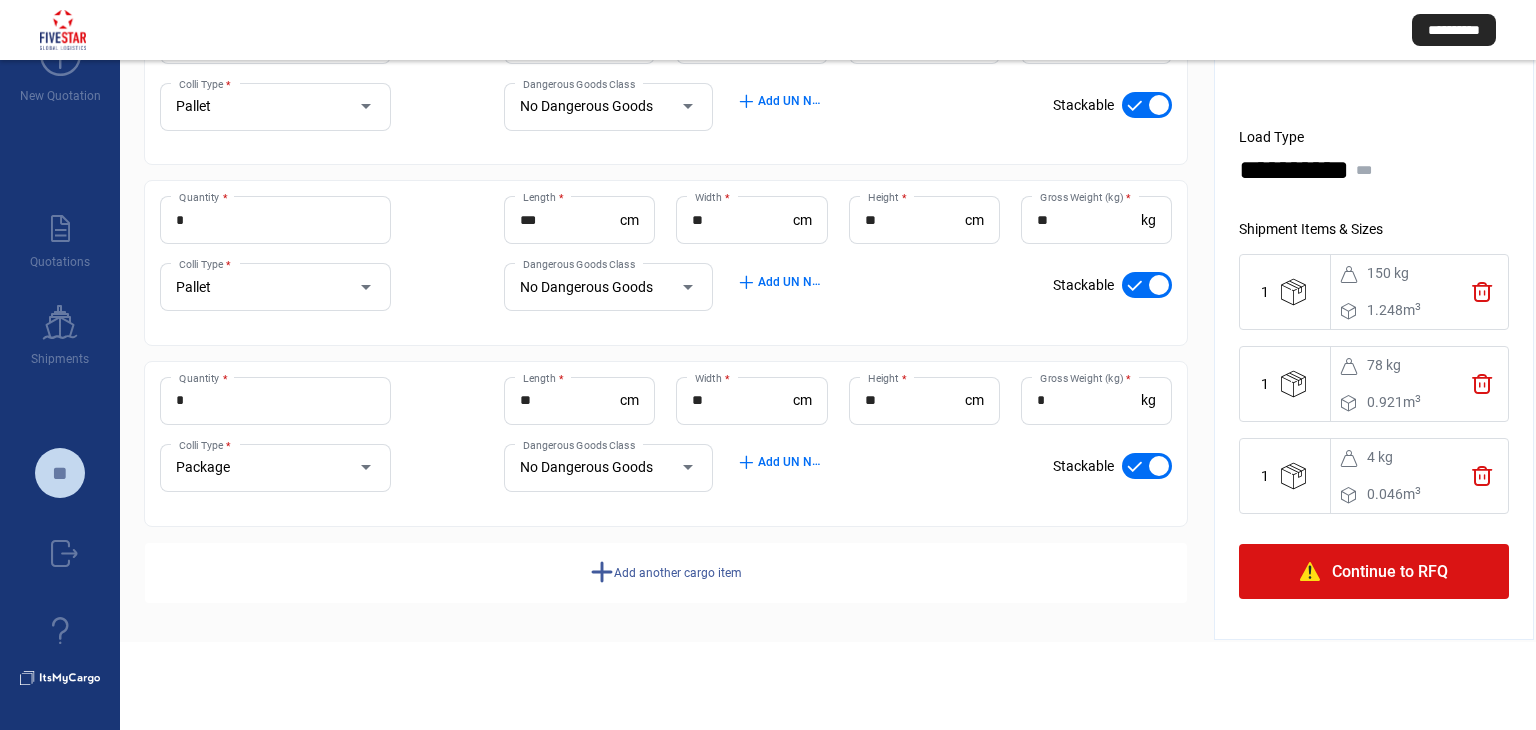 click 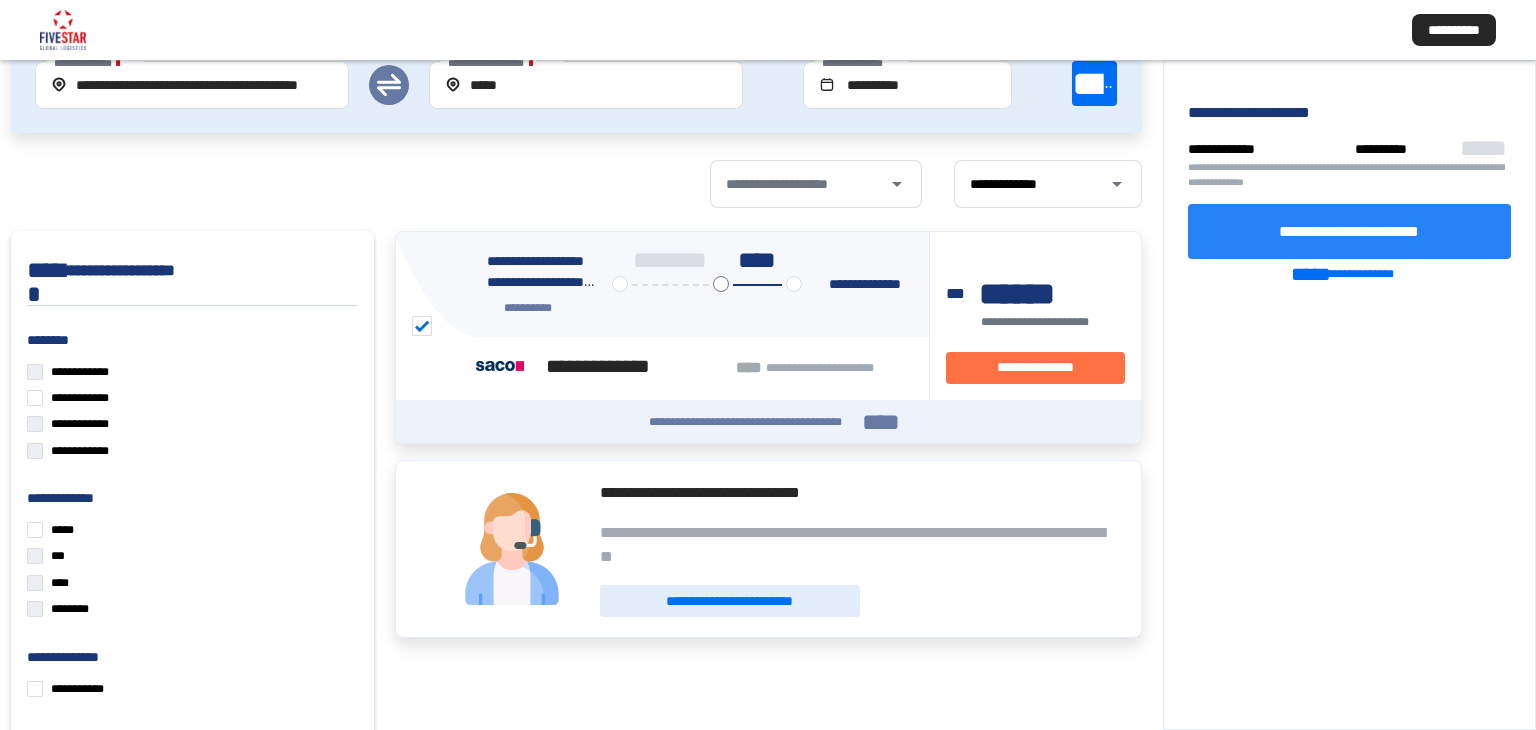 click on "**********" 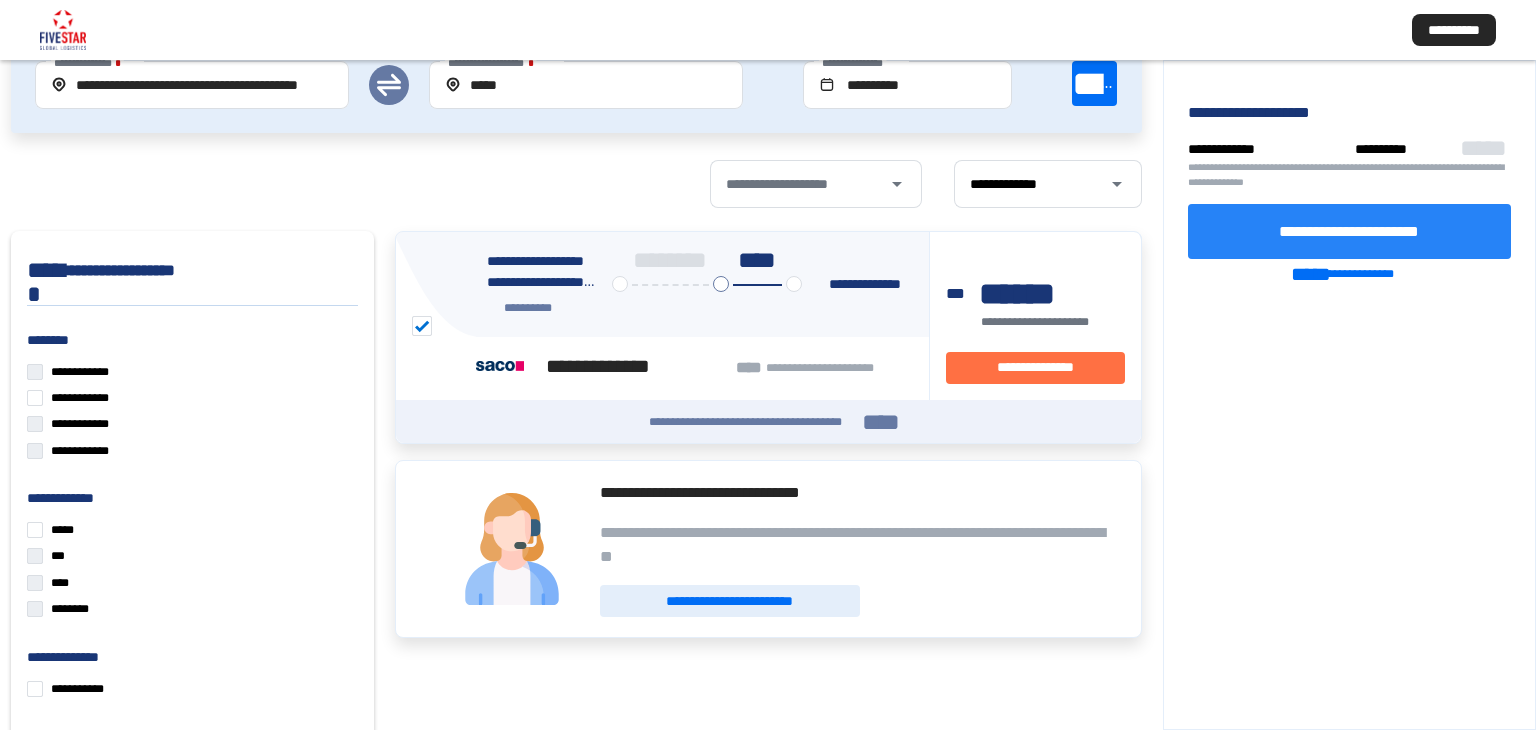 click on "**********" 